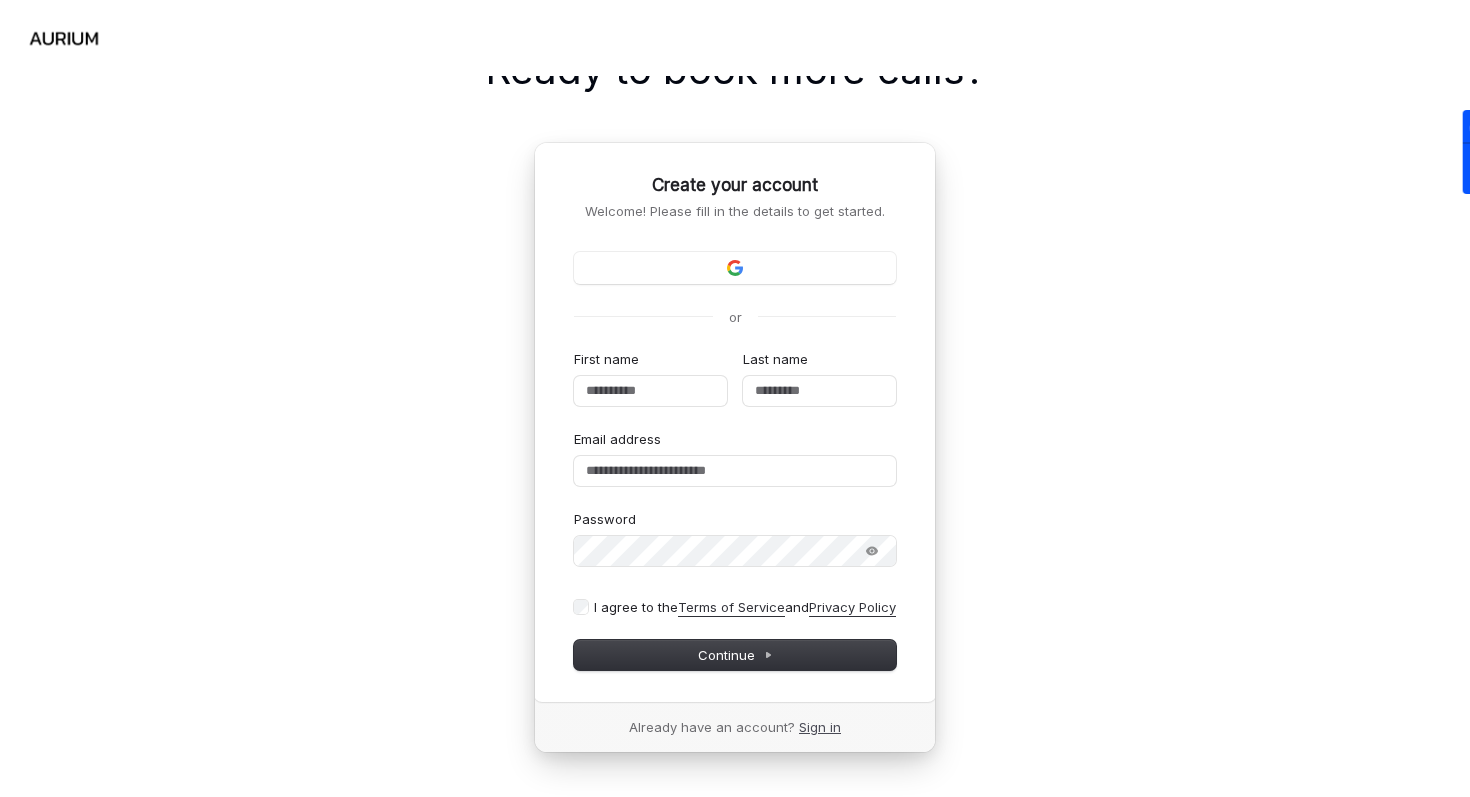 scroll, scrollTop: 0, scrollLeft: 0, axis: both 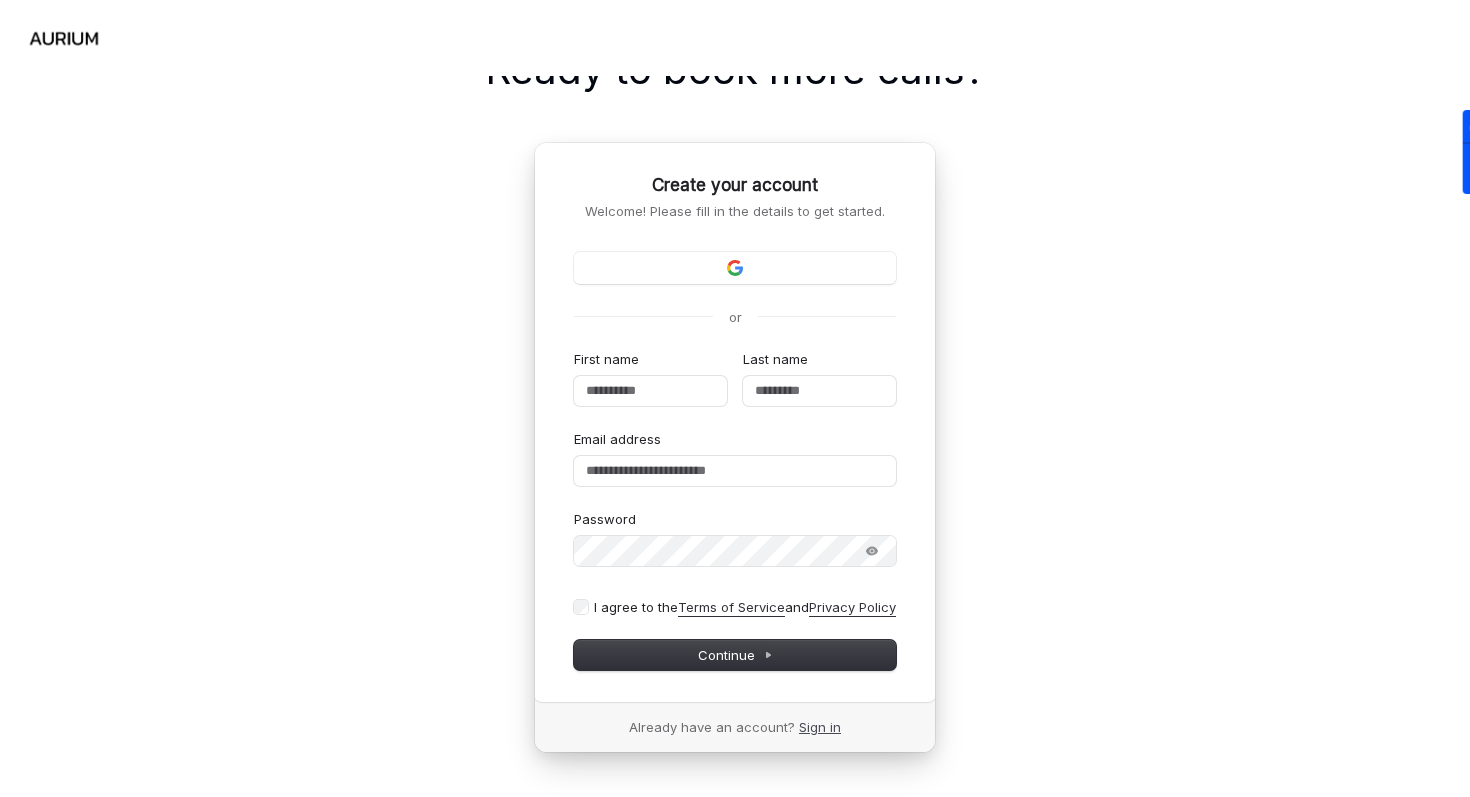 click on "Sign in" at bounding box center (820, 727) 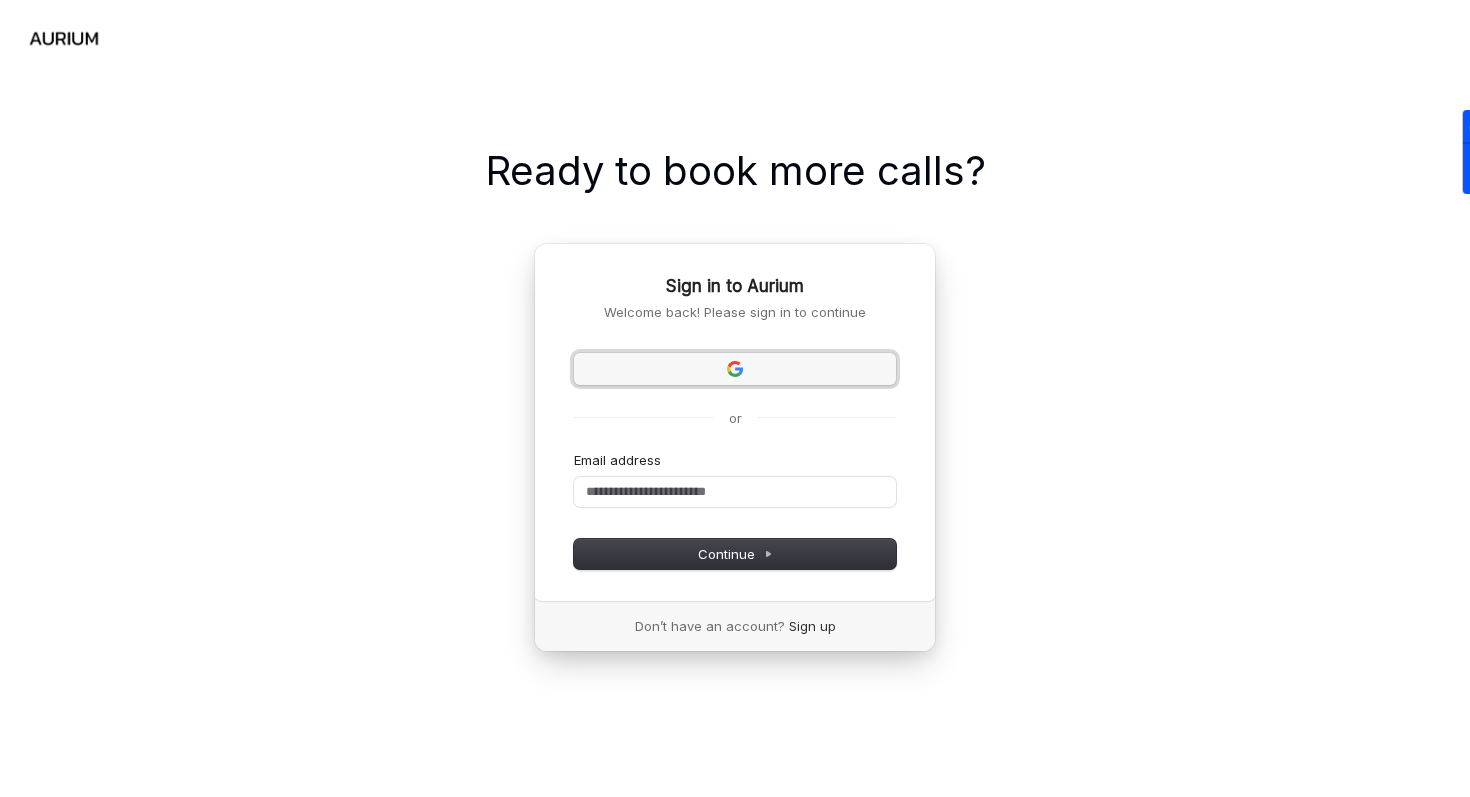 click at bounding box center [735, 369] 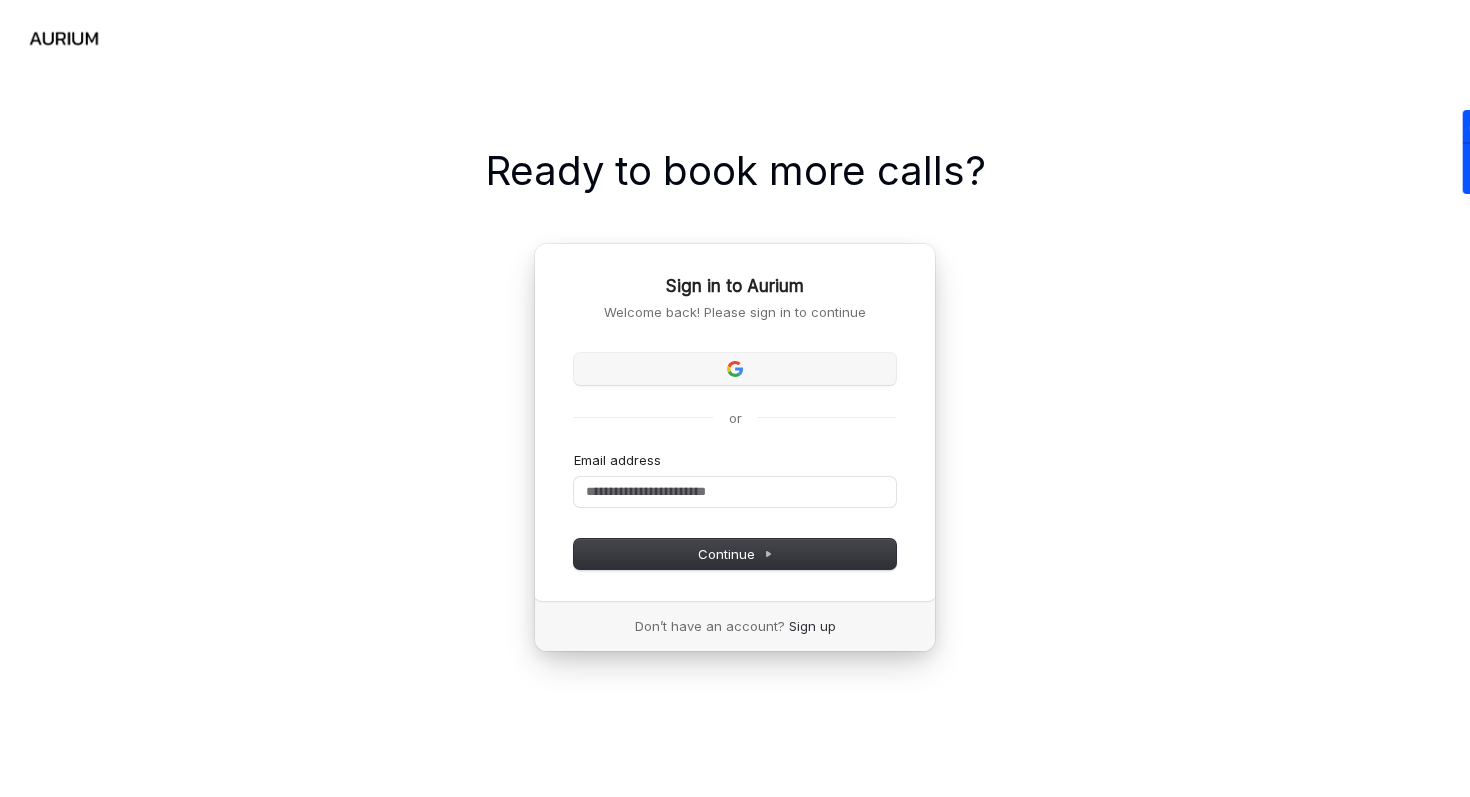 type 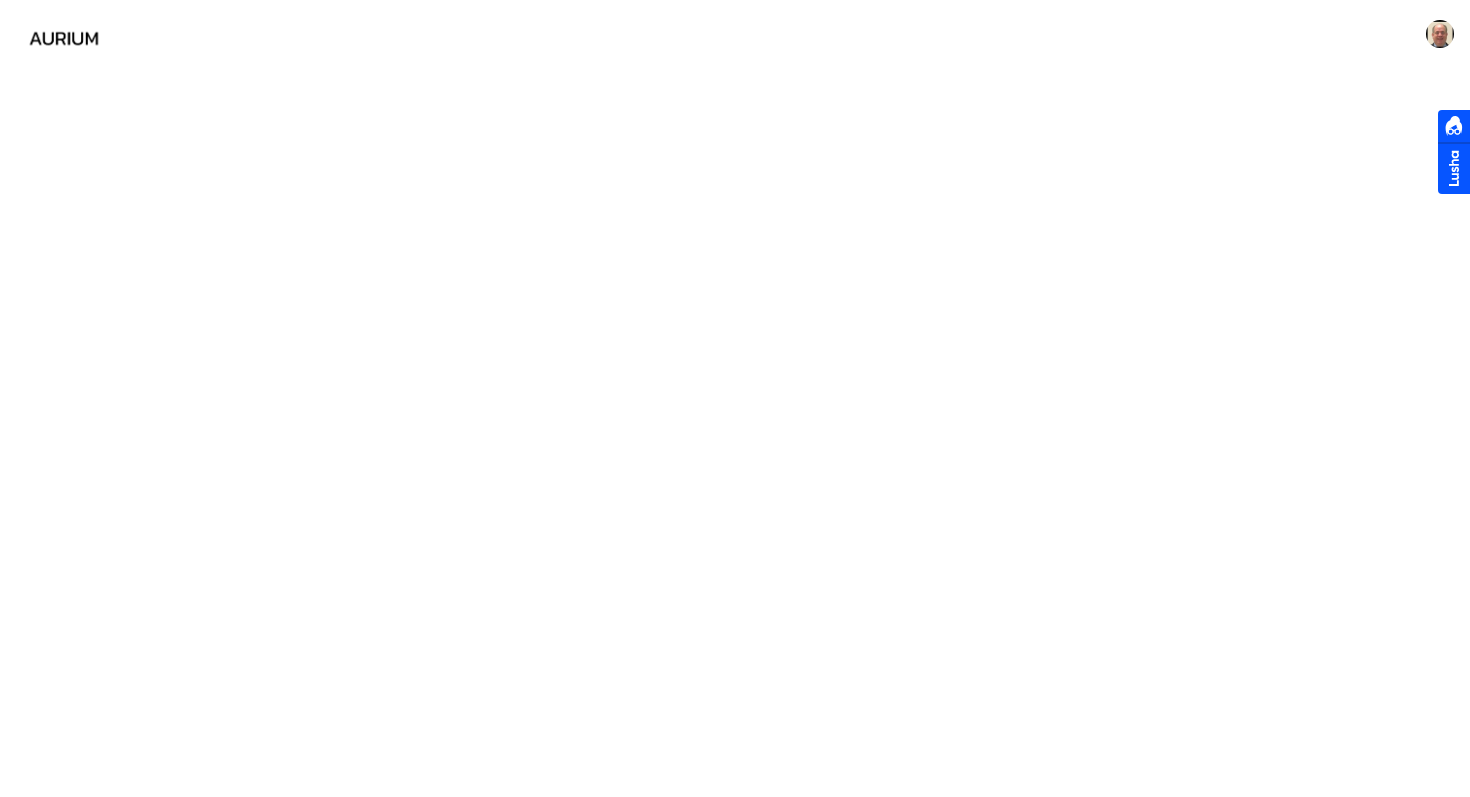scroll, scrollTop: 0, scrollLeft: 0, axis: both 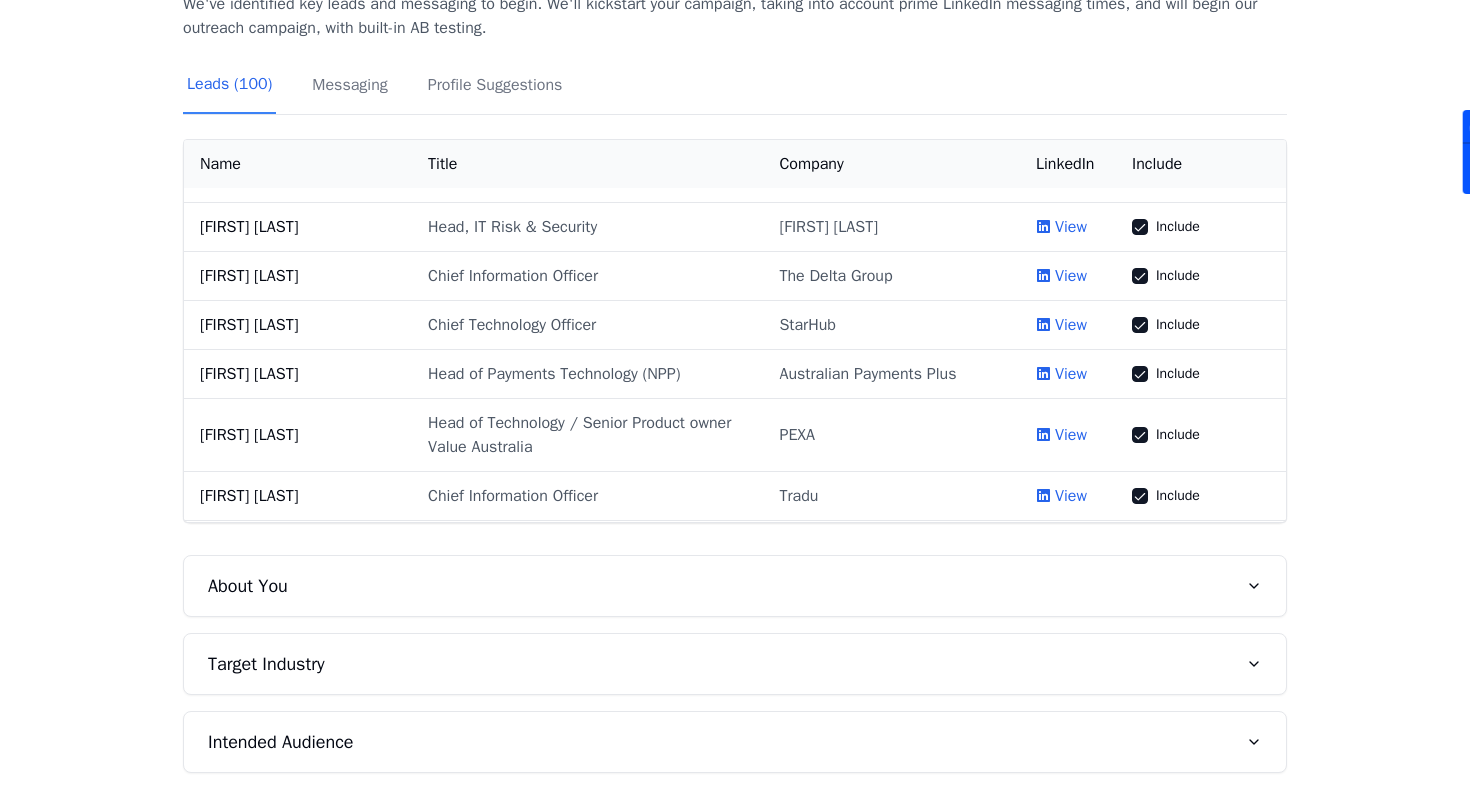click on "About You" at bounding box center (735, 586) 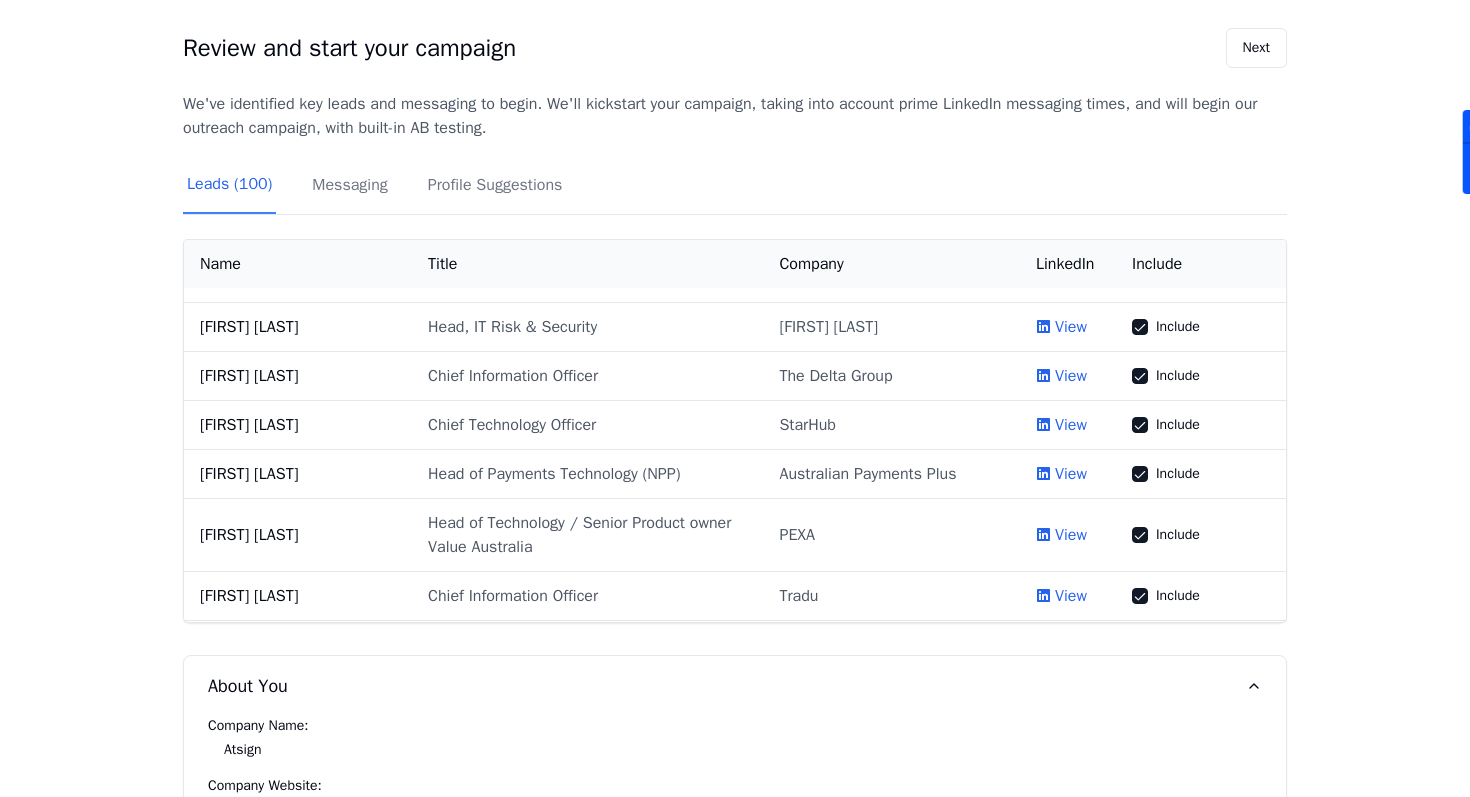 scroll, scrollTop: 0, scrollLeft: 0, axis: both 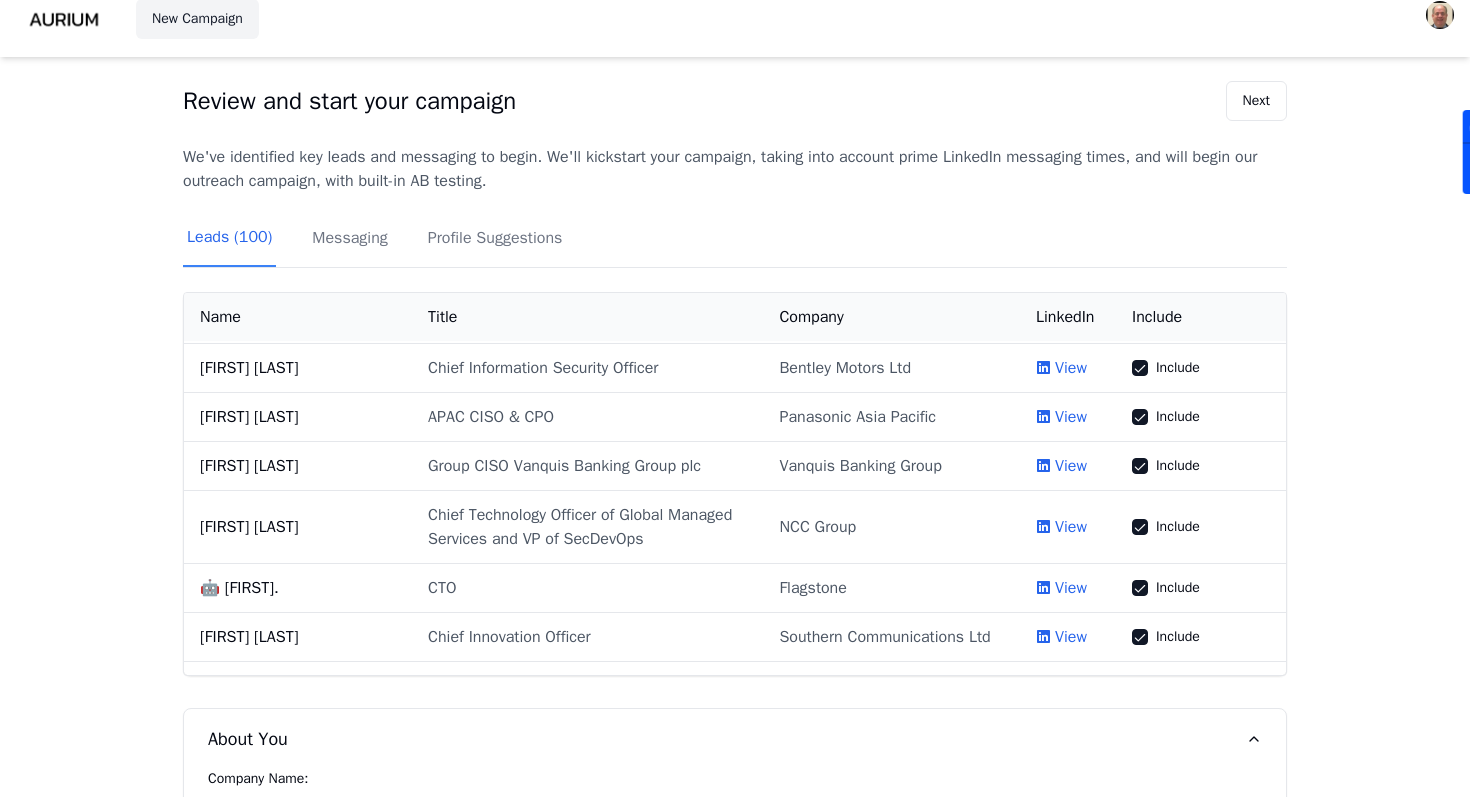 click on "Messaging" at bounding box center [349, 246] 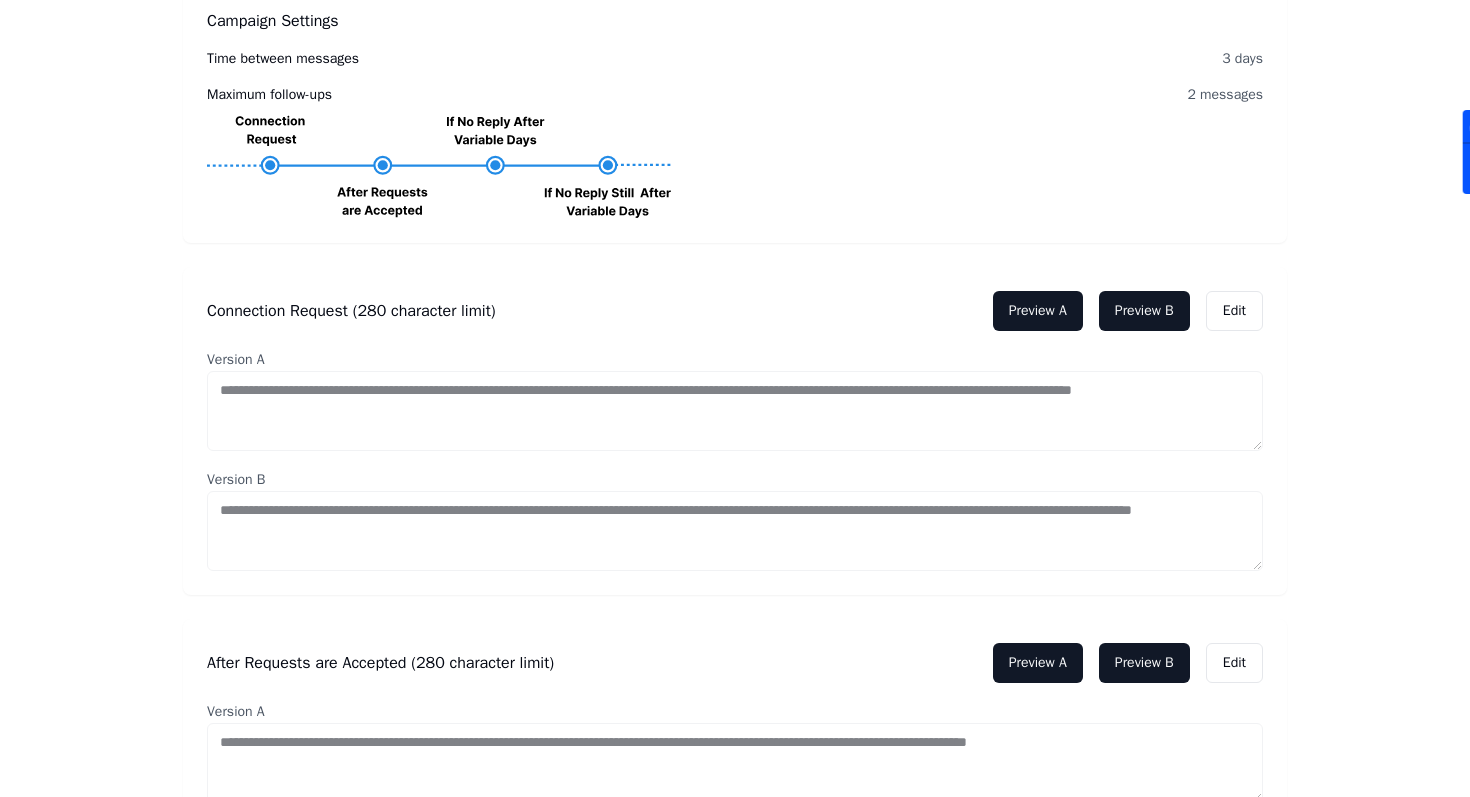 scroll, scrollTop: 332, scrollLeft: 0, axis: vertical 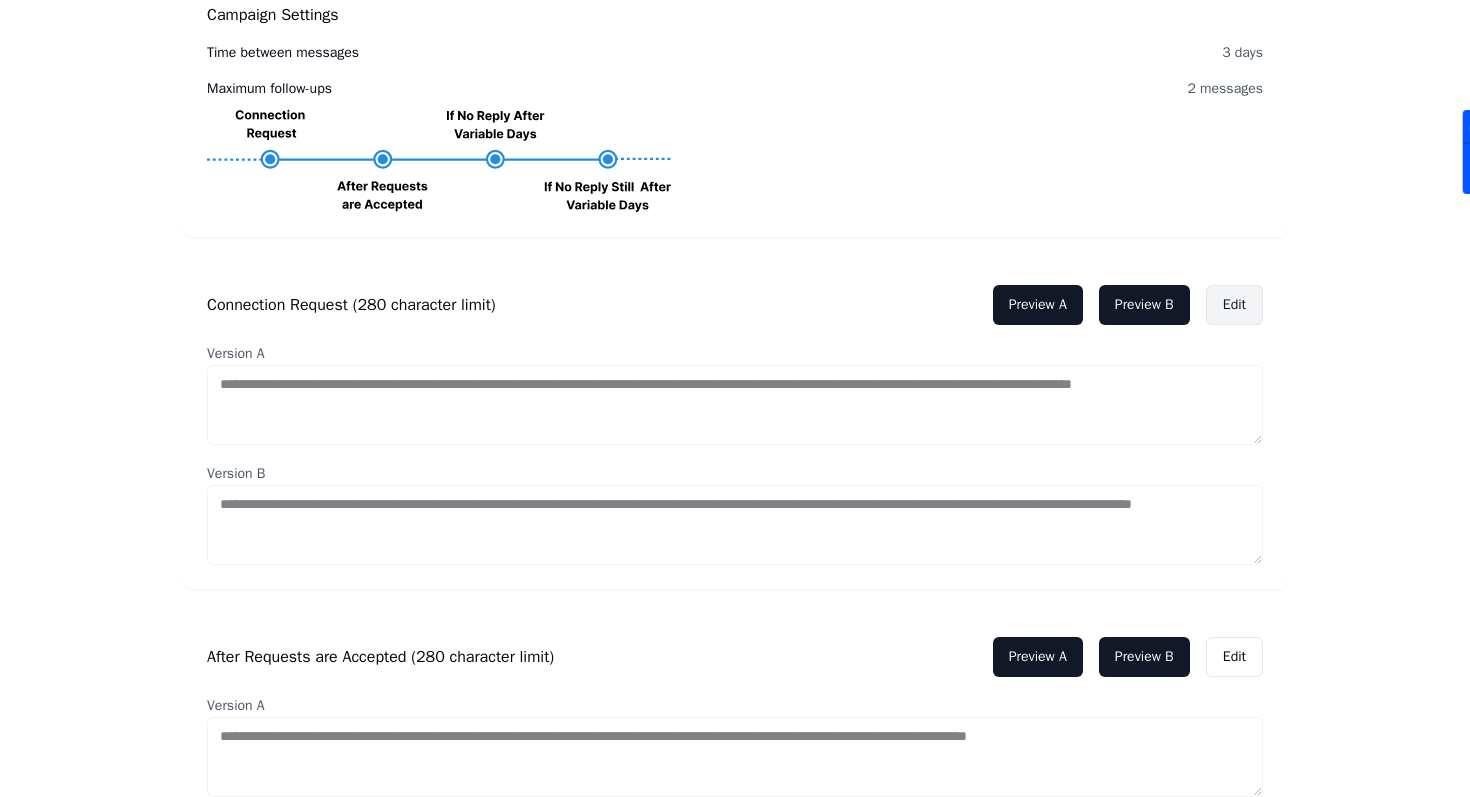 click on "Edit" at bounding box center (1234, 305) 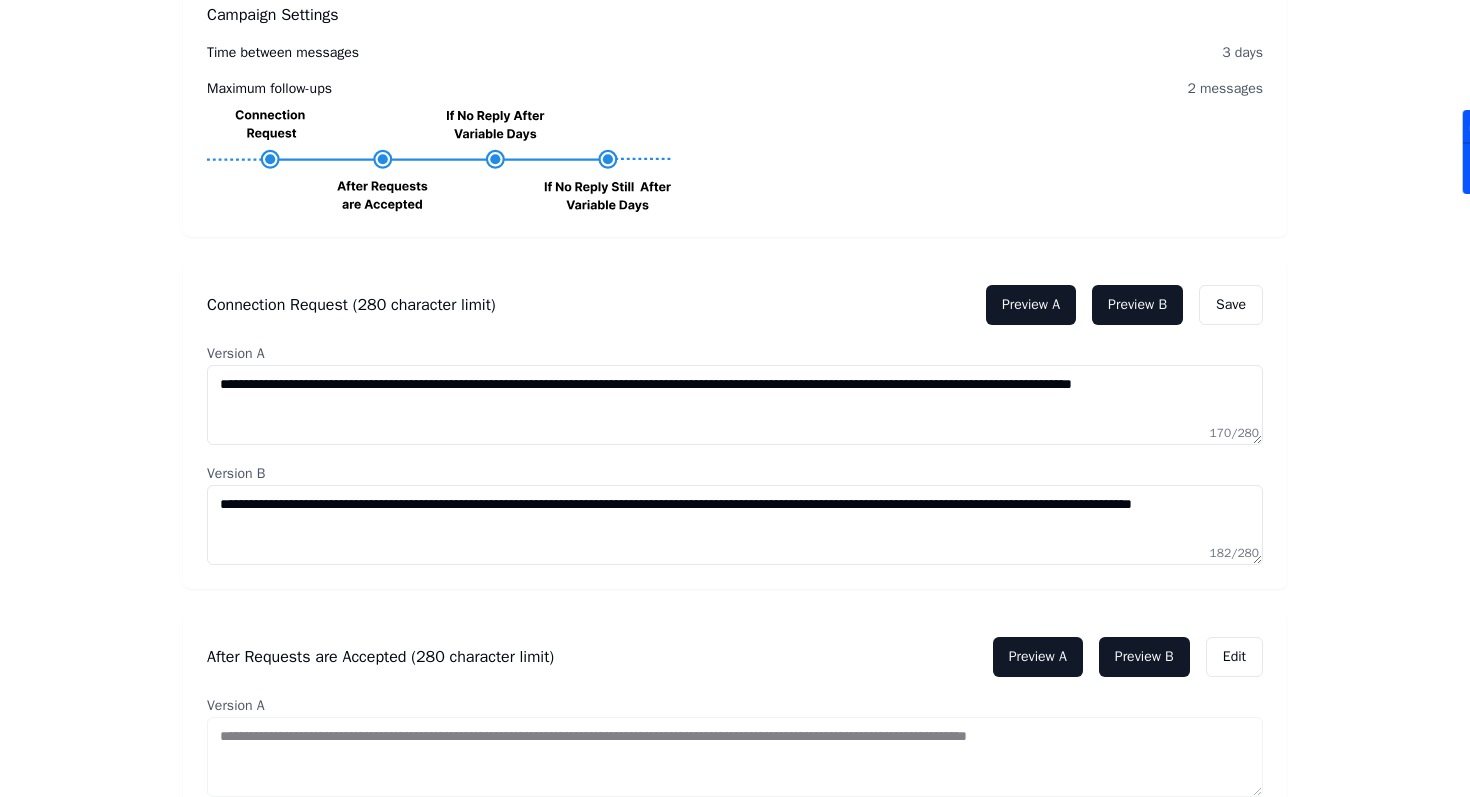 drag, startPoint x: 335, startPoint y: 381, endPoint x: 358, endPoint y: 417, distance: 42.72002 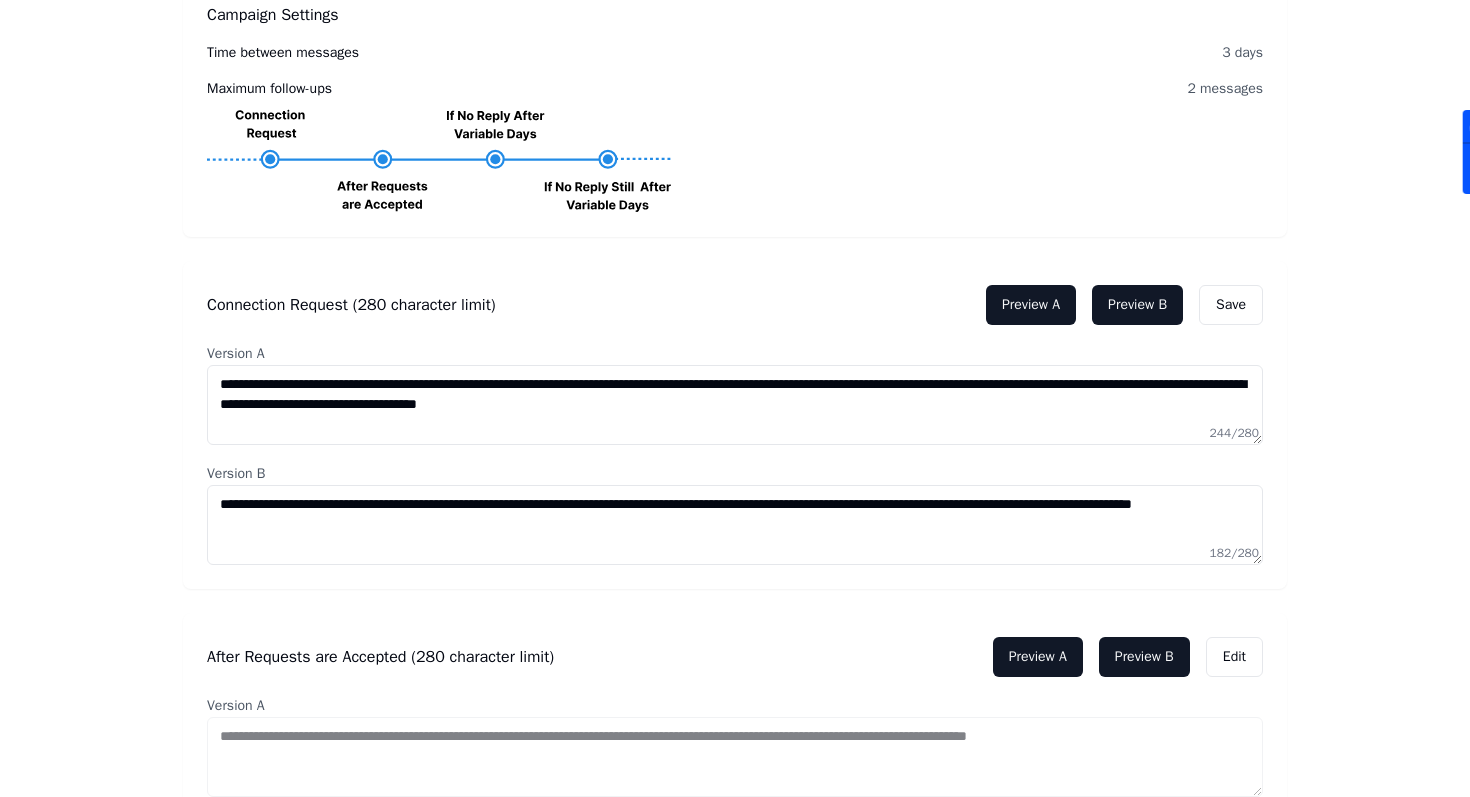 click on "**********" at bounding box center (735, 405) 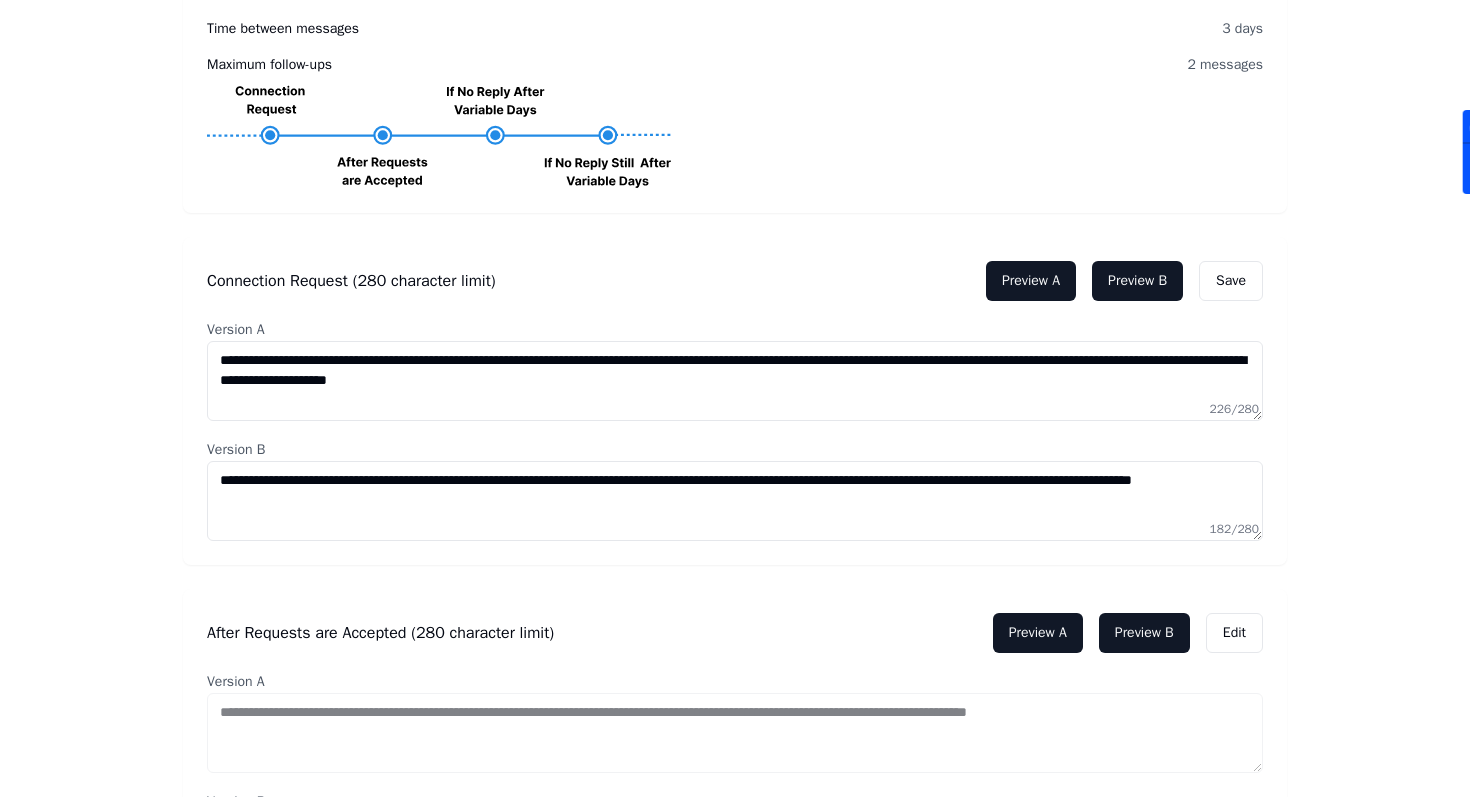 scroll, scrollTop: 363, scrollLeft: 0, axis: vertical 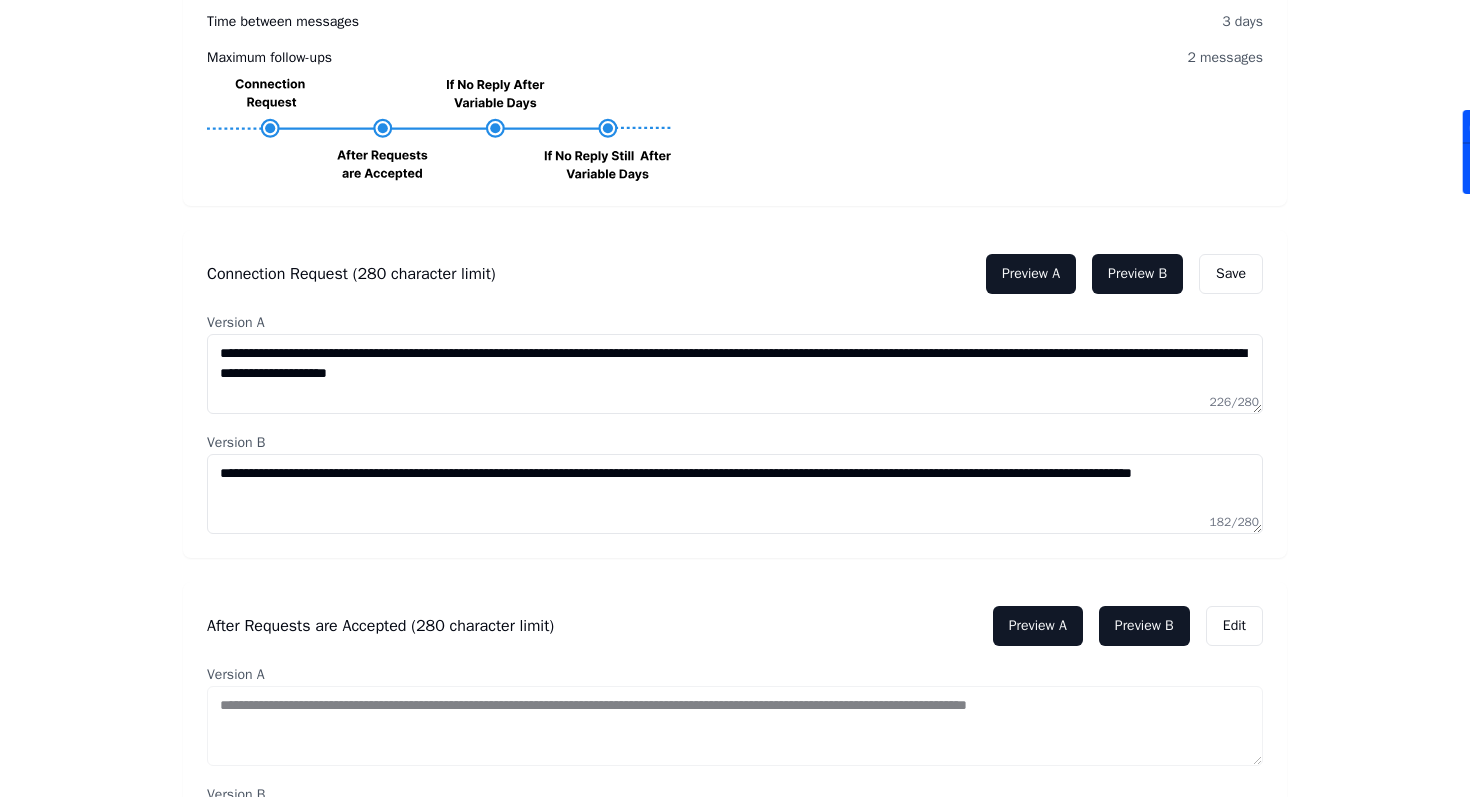 type on "**********" 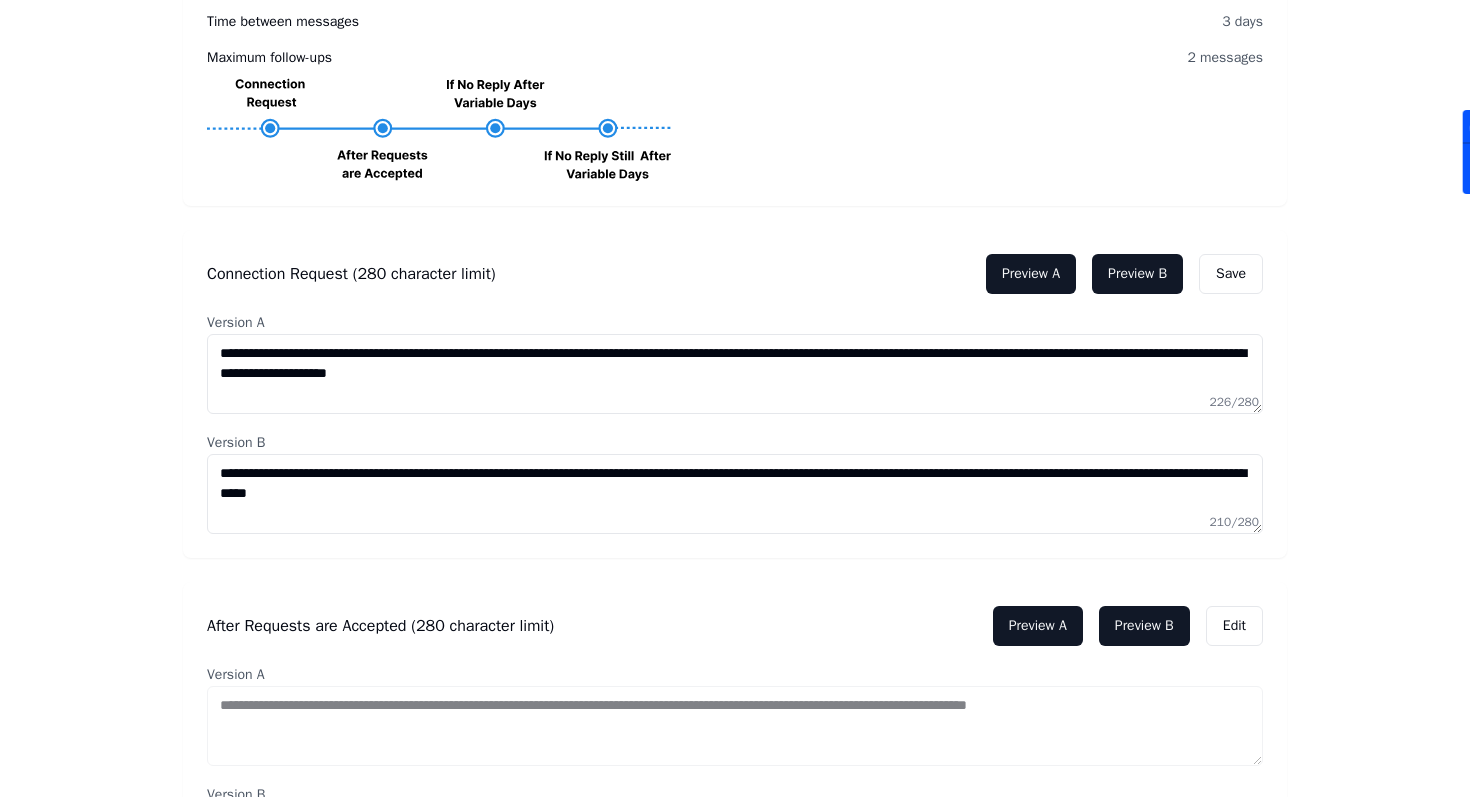 type on "**********" 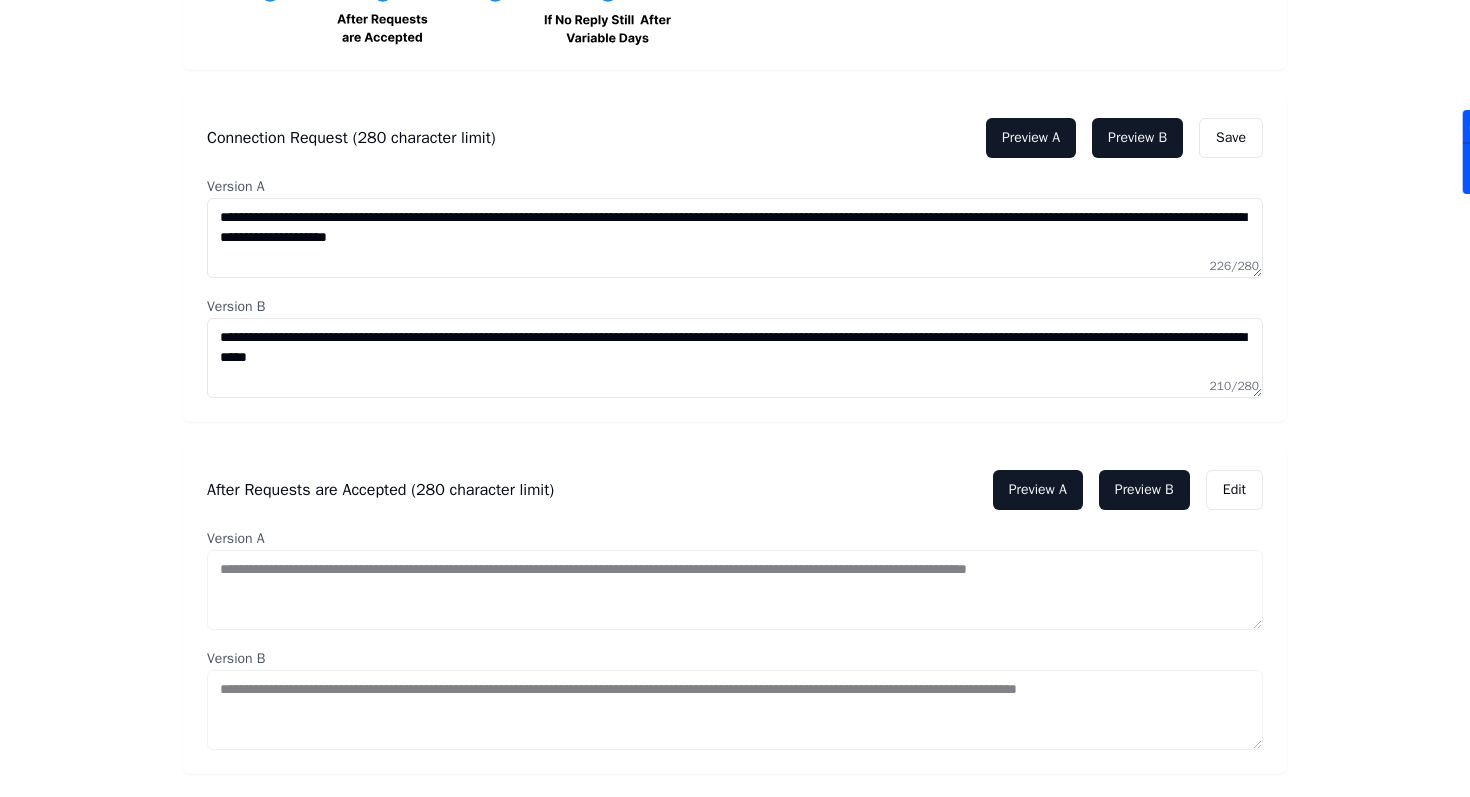 scroll, scrollTop: 502, scrollLeft: 0, axis: vertical 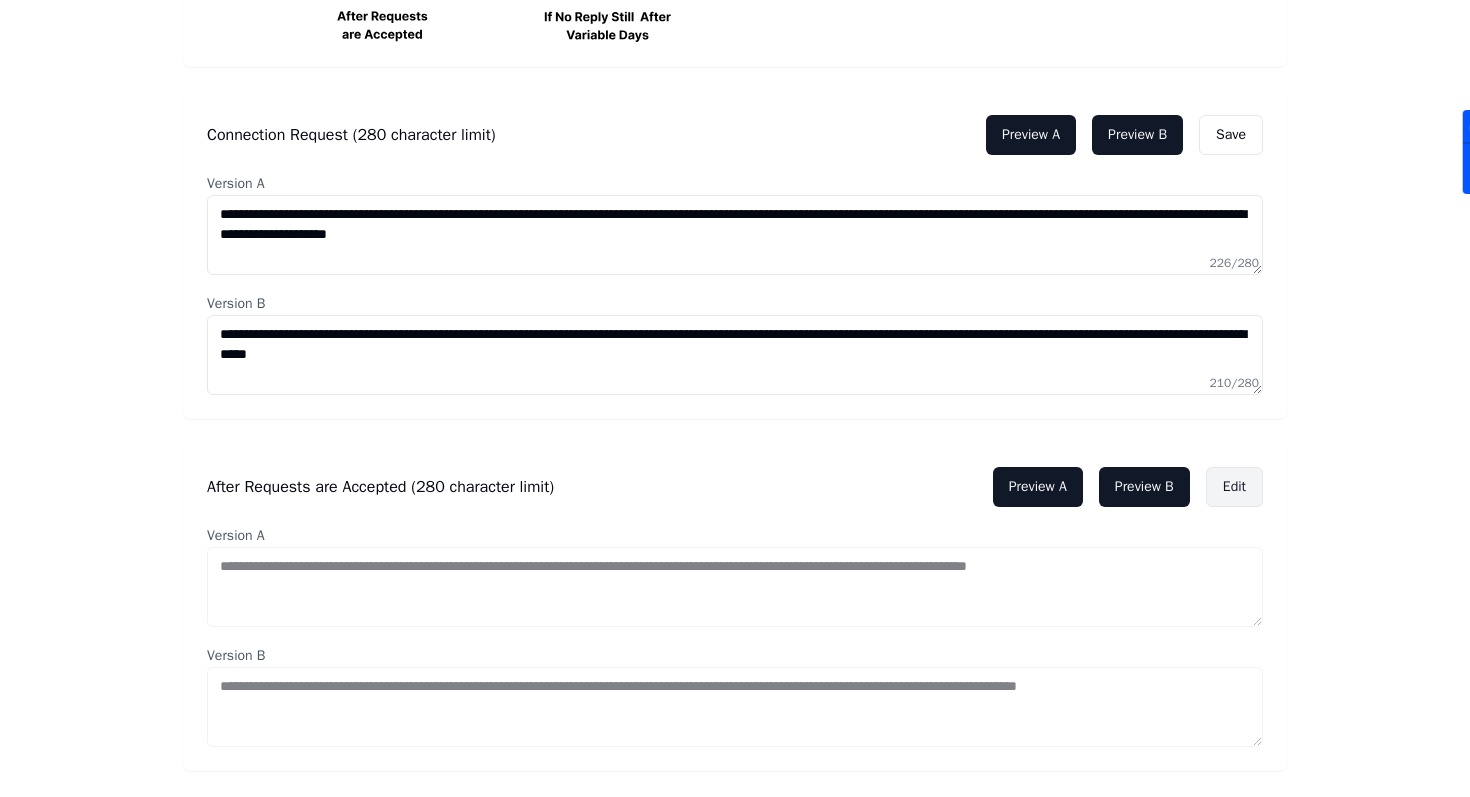 click on "Edit" at bounding box center [1234, 487] 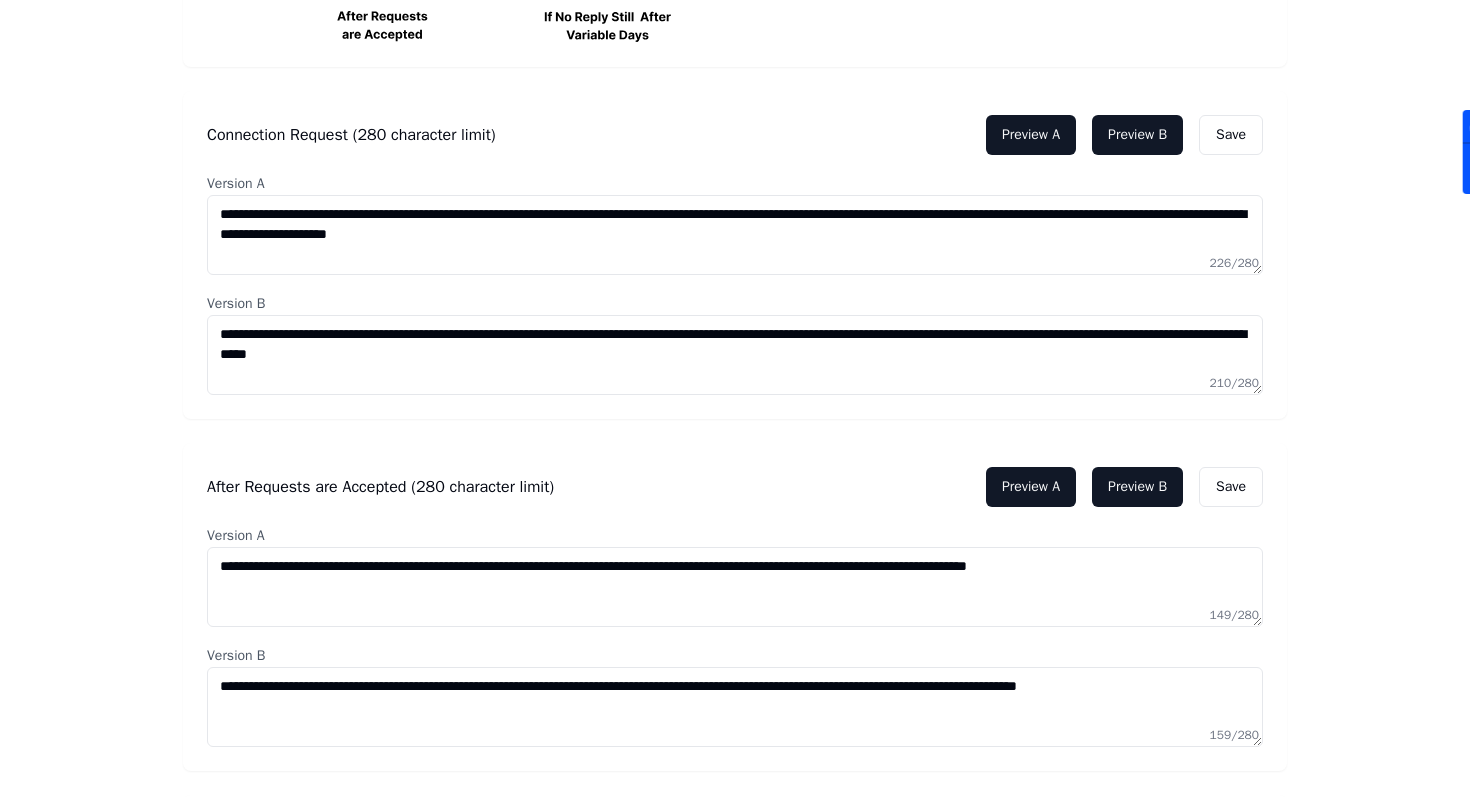 click on "**********" at bounding box center (735, 587) 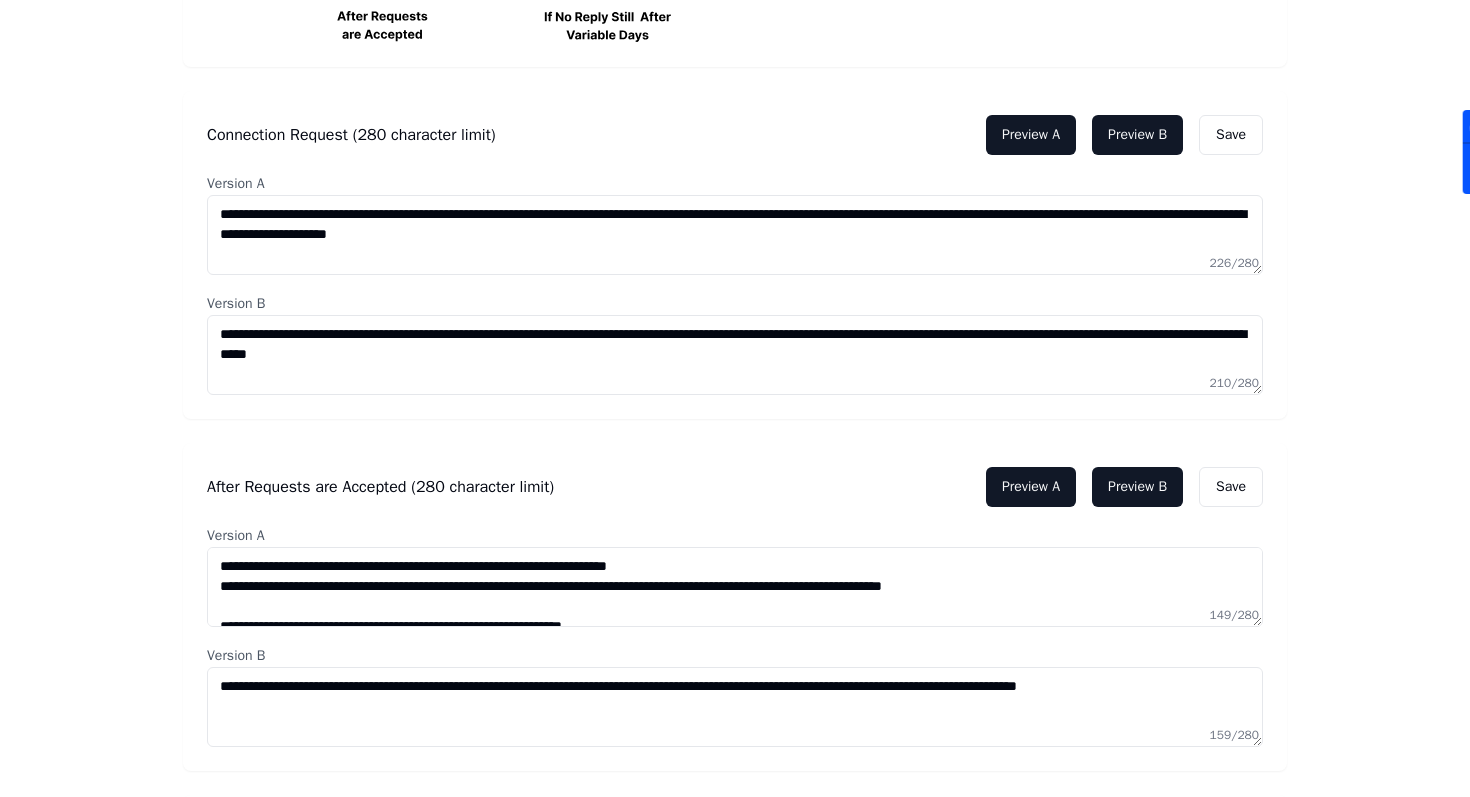 scroll, scrollTop: 8, scrollLeft: 0, axis: vertical 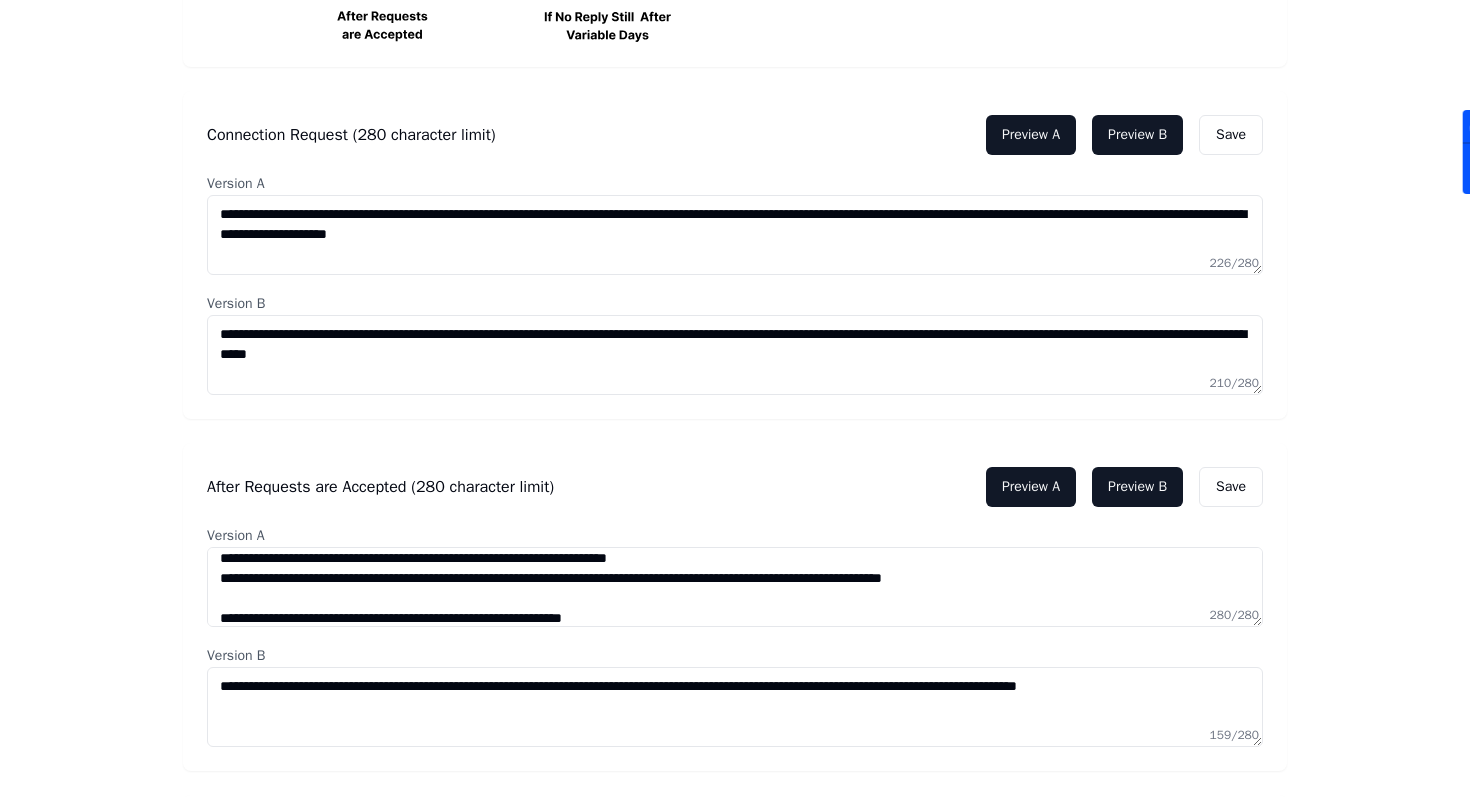 click on "**********" at bounding box center [735, 587] 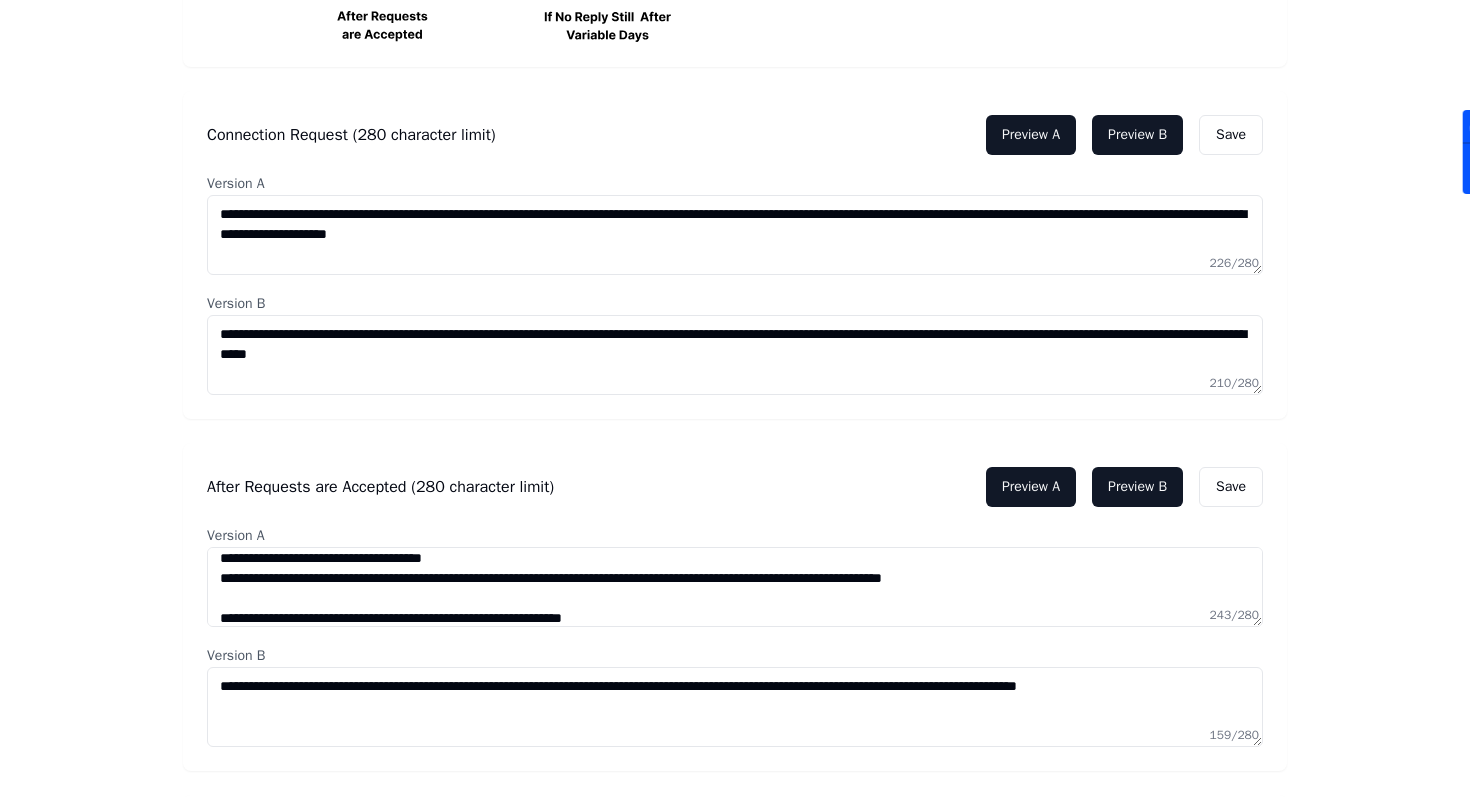 click on "**********" at bounding box center (735, 587) 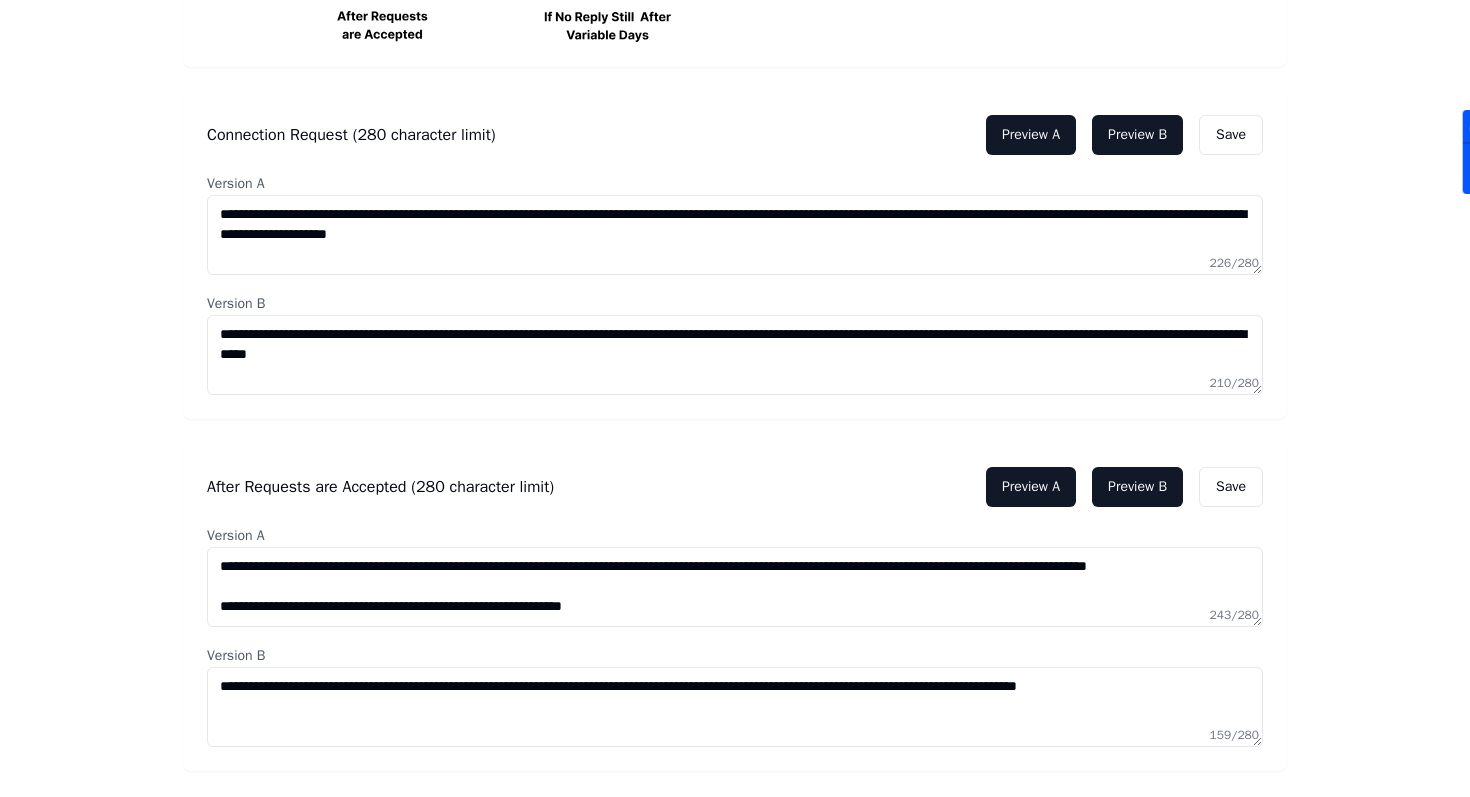 type on "**********" 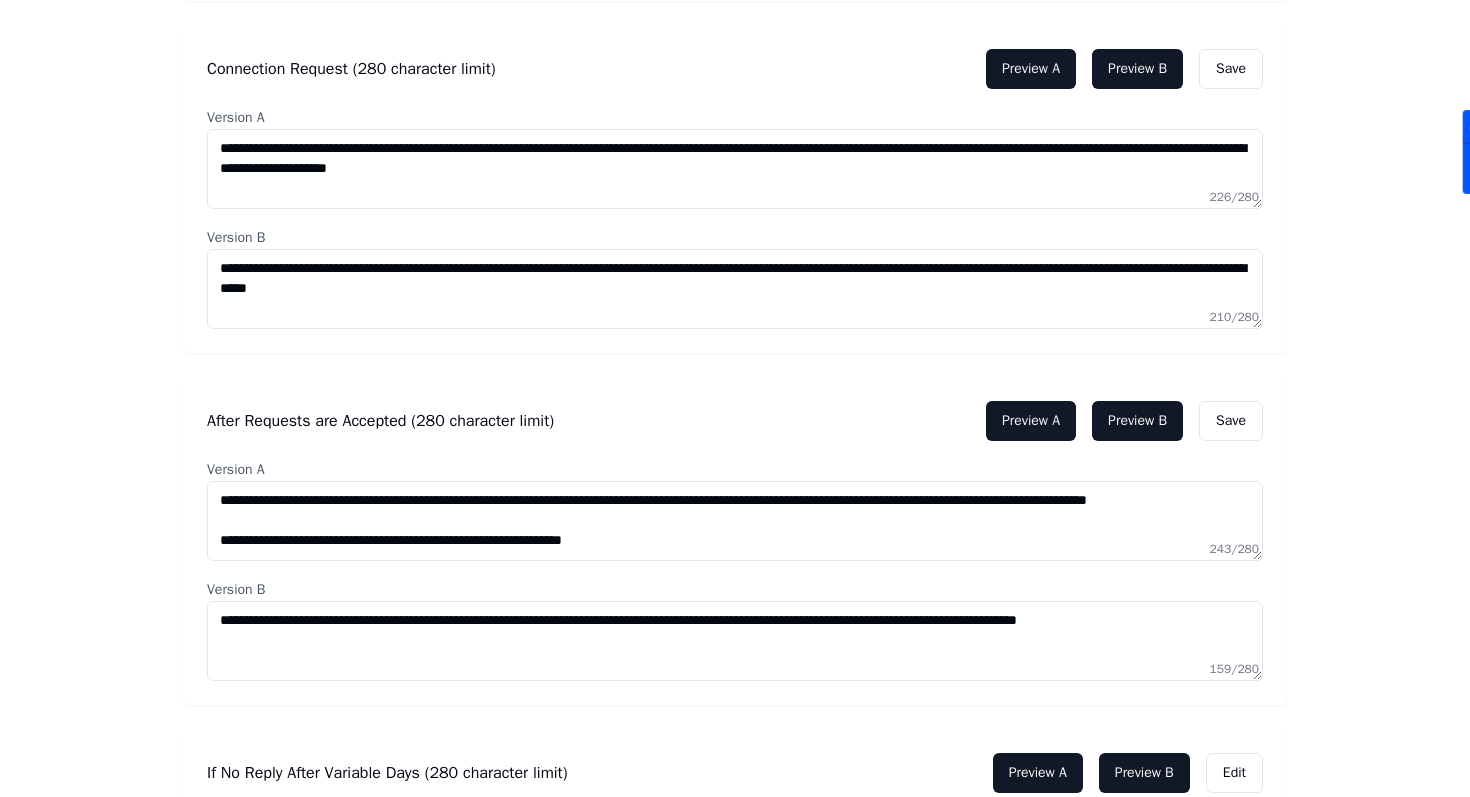 scroll, scrollTop: 572, scrollLeft: 0, axis: vertical 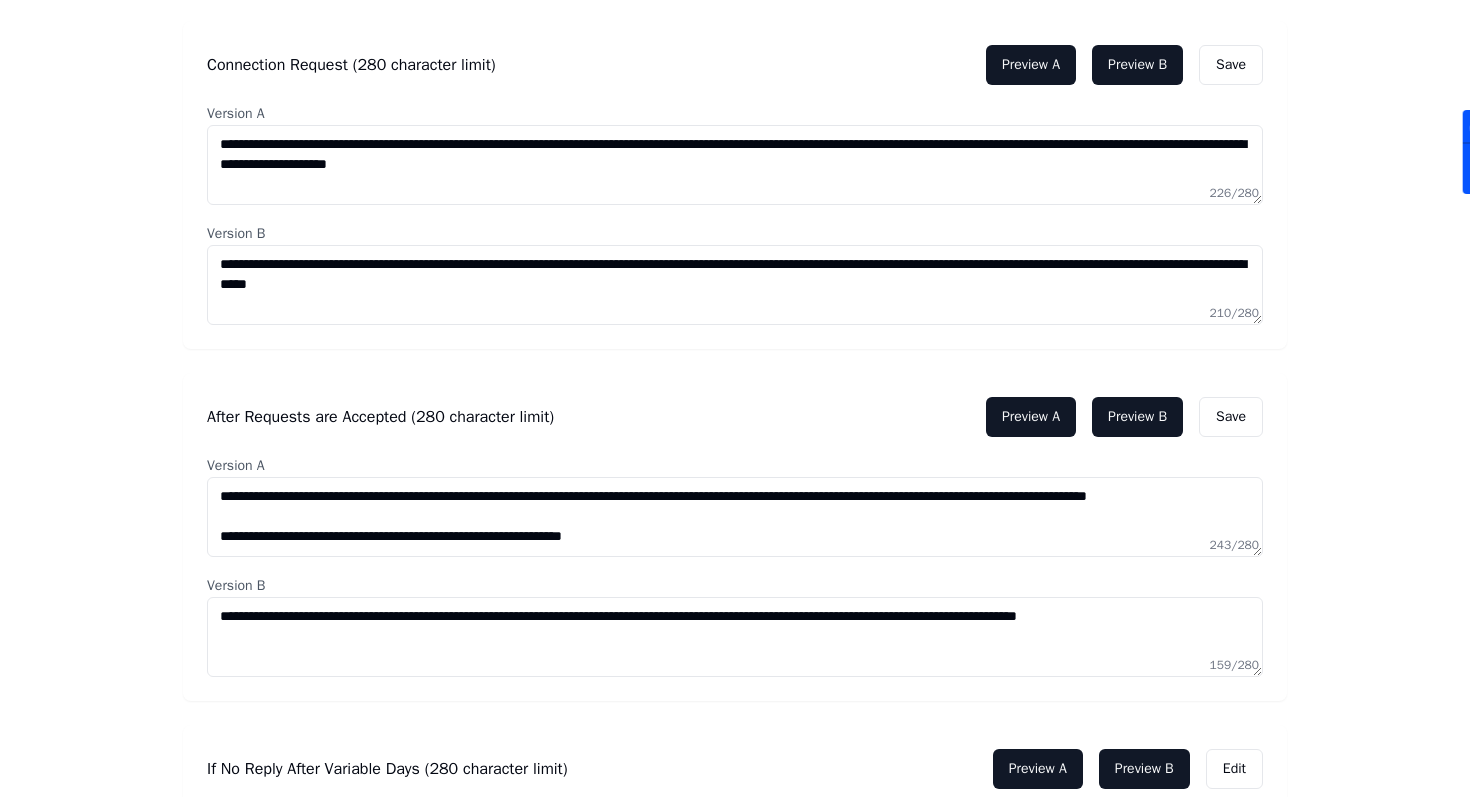 click on "**********" at bounding box center [735, 637] 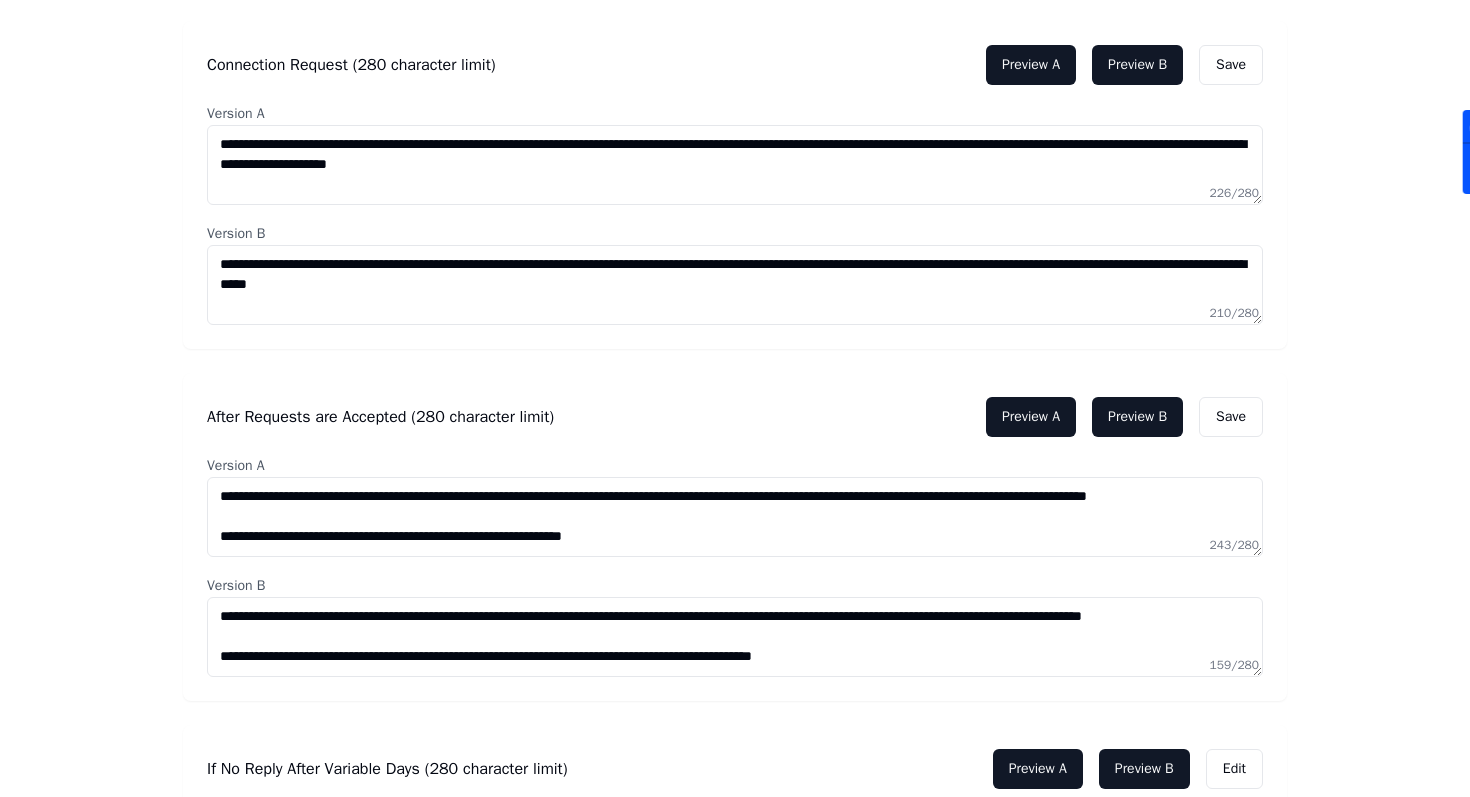 scroll, scrollTop: 8, scrollLeft: 0, axis: vertical 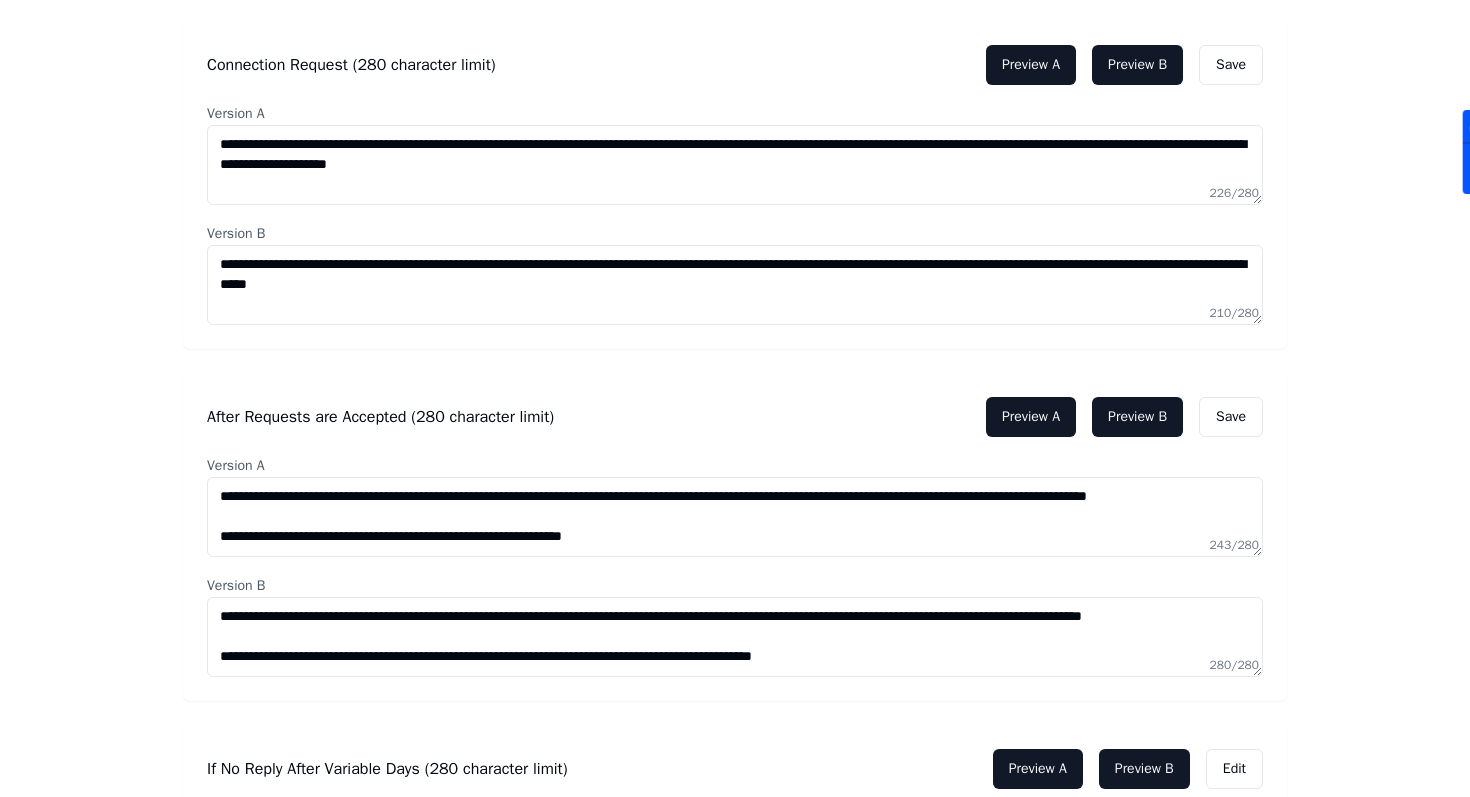 click on "**********" at bounding box center [735, 637] 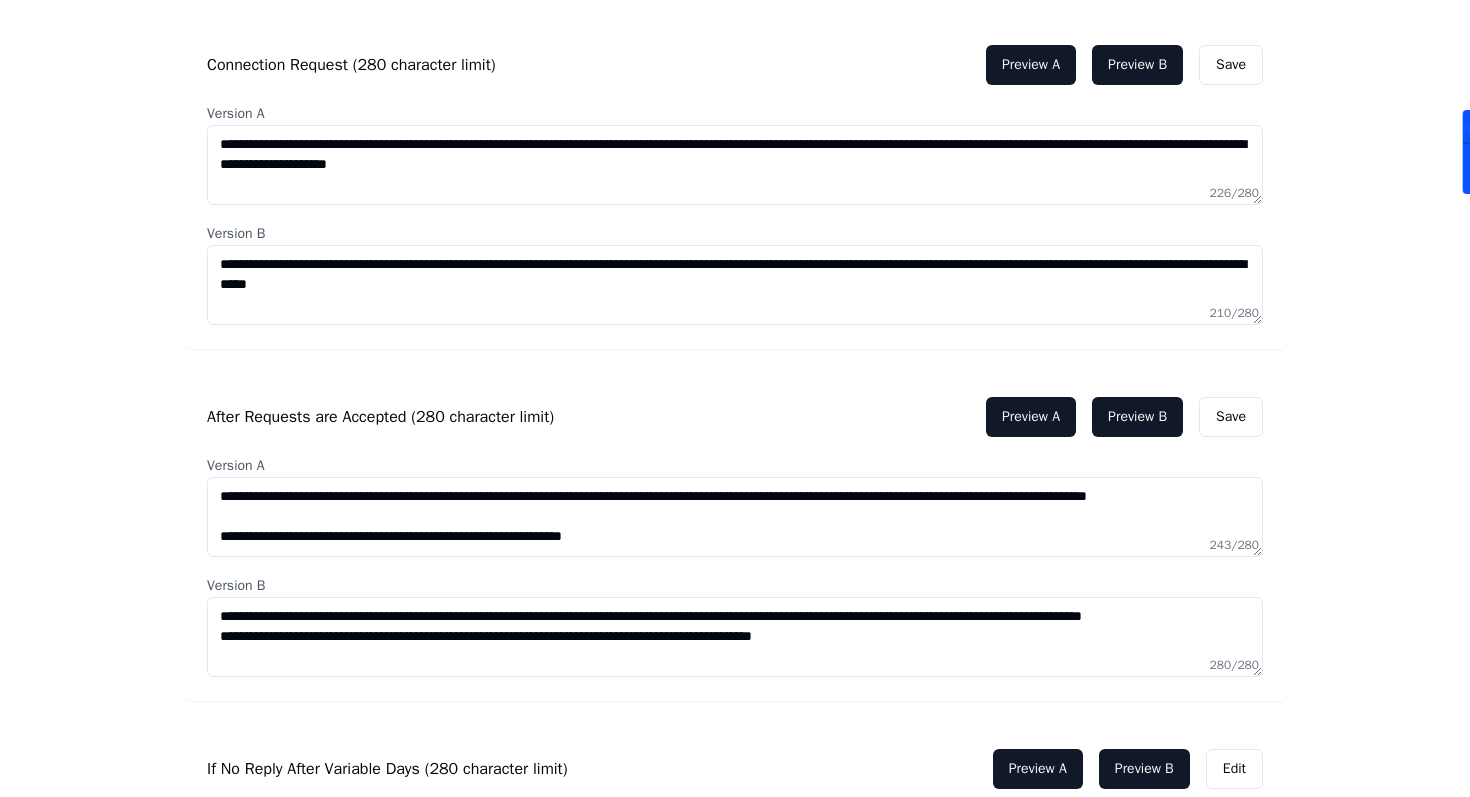 scroll, scrollTop: 0, scrollLeft: 0, axis: both 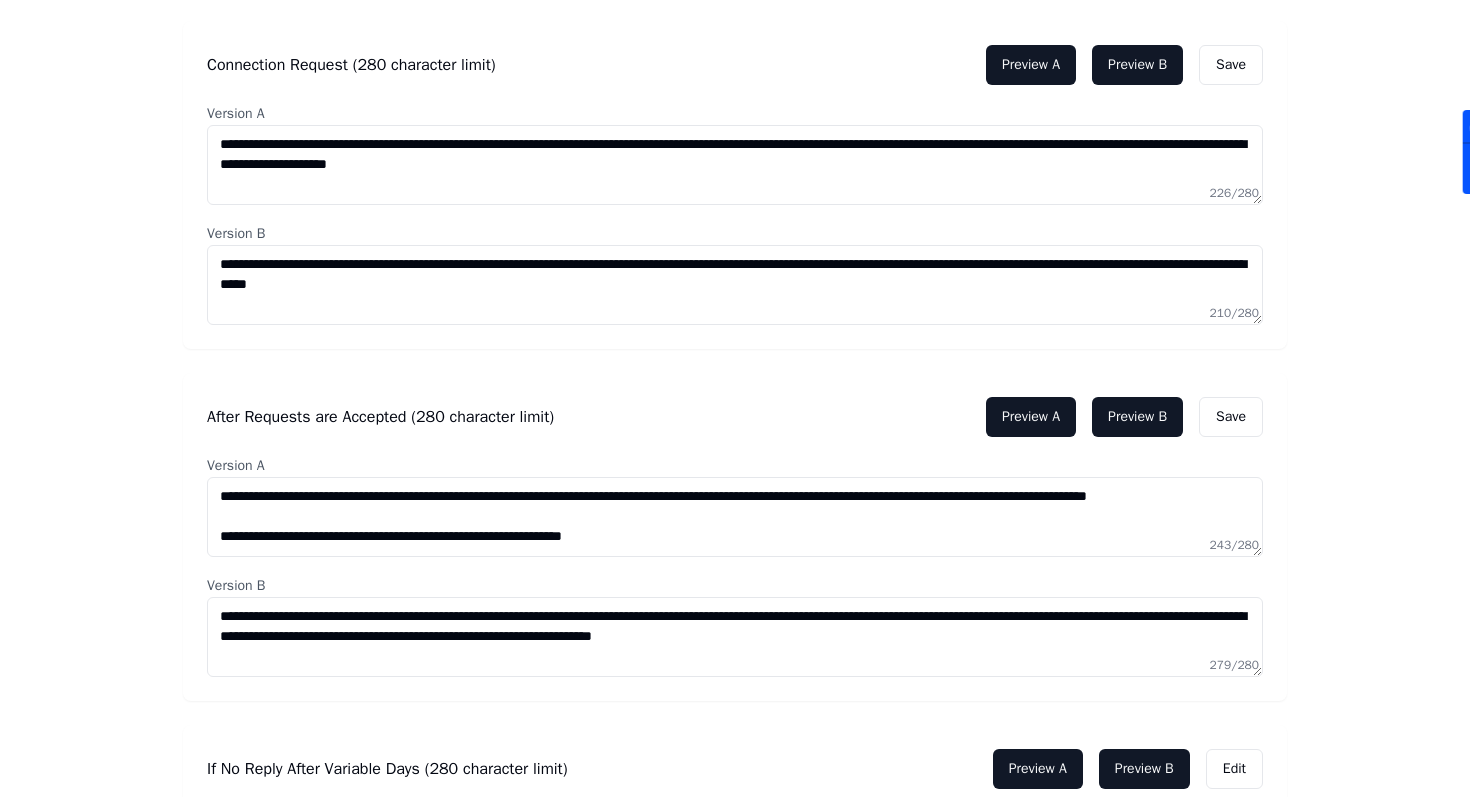 type on "**********" 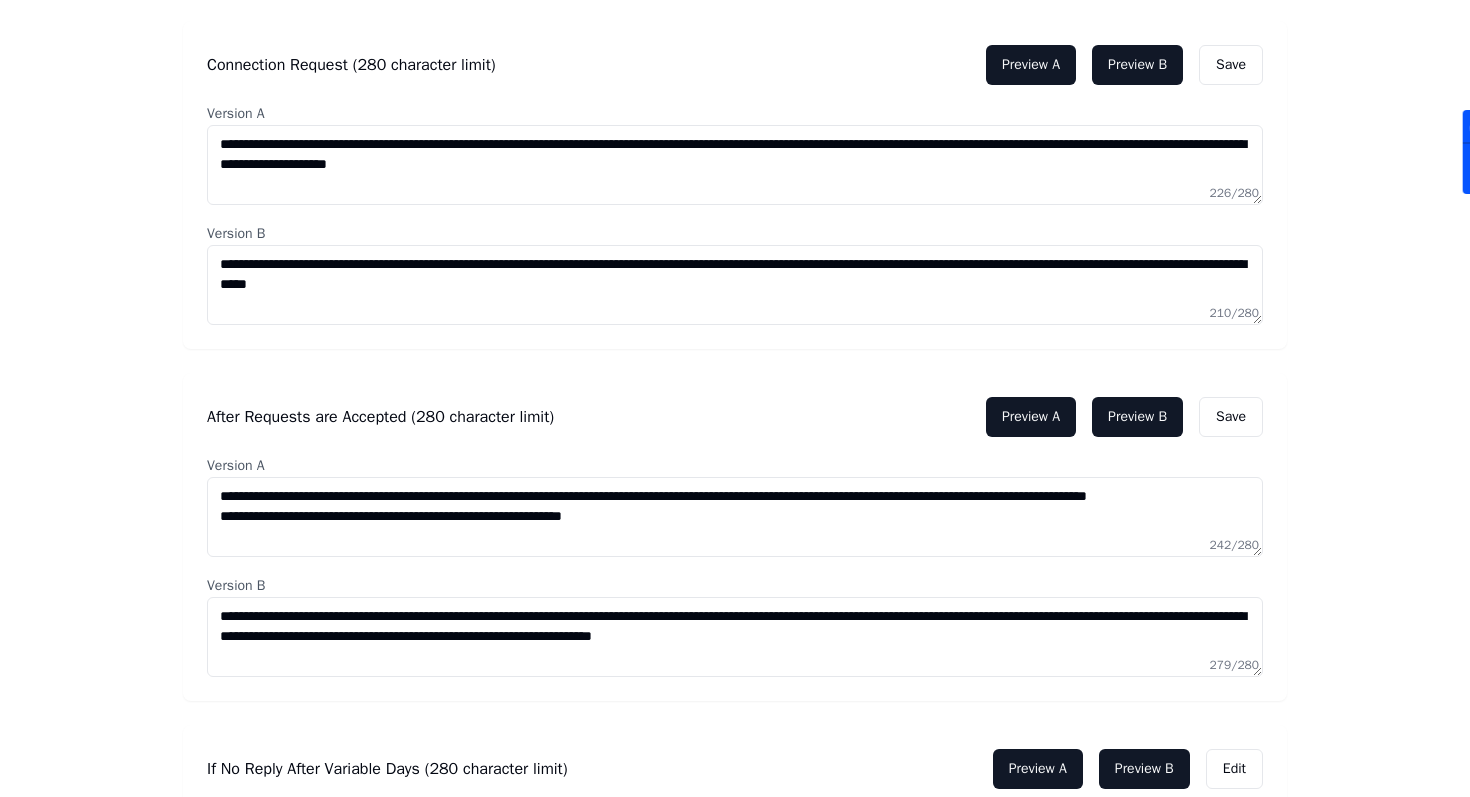scroll, scrollTop: 0, scrollLeft: 0, axis: both 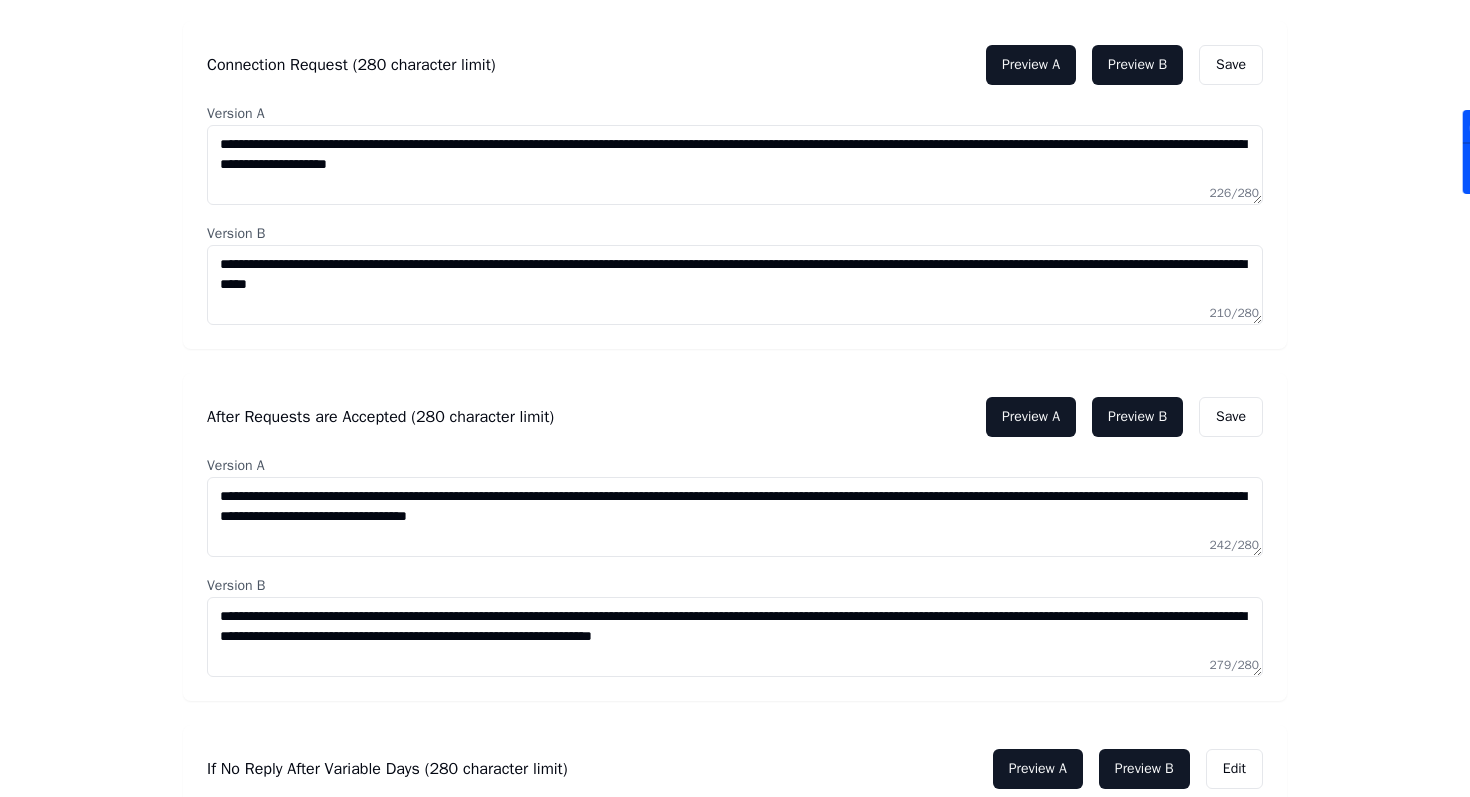 click on "**********" at bounding box center [735, 517] 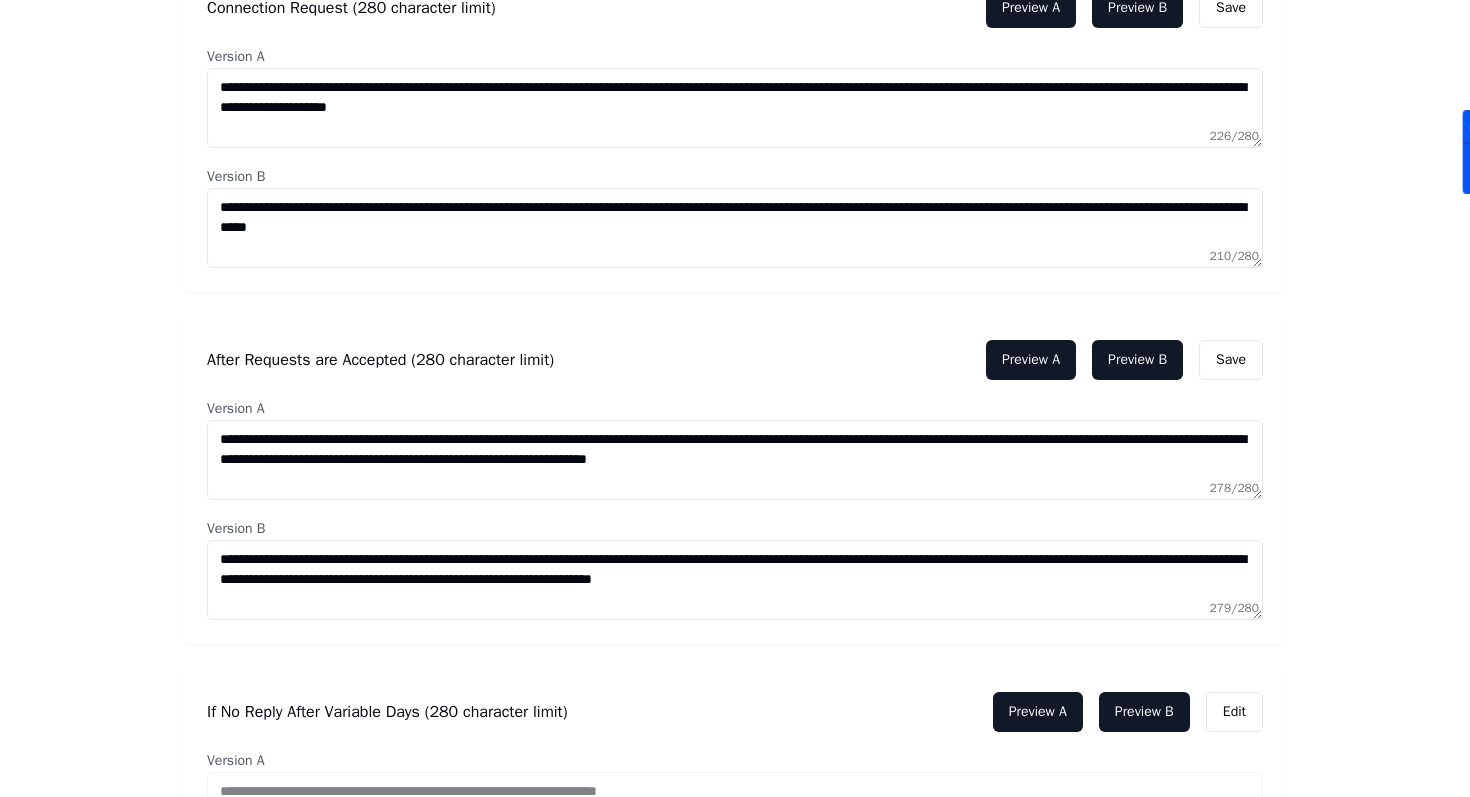 scroll, scrollTop: 631, scrollLeft: 0, axis: vertical 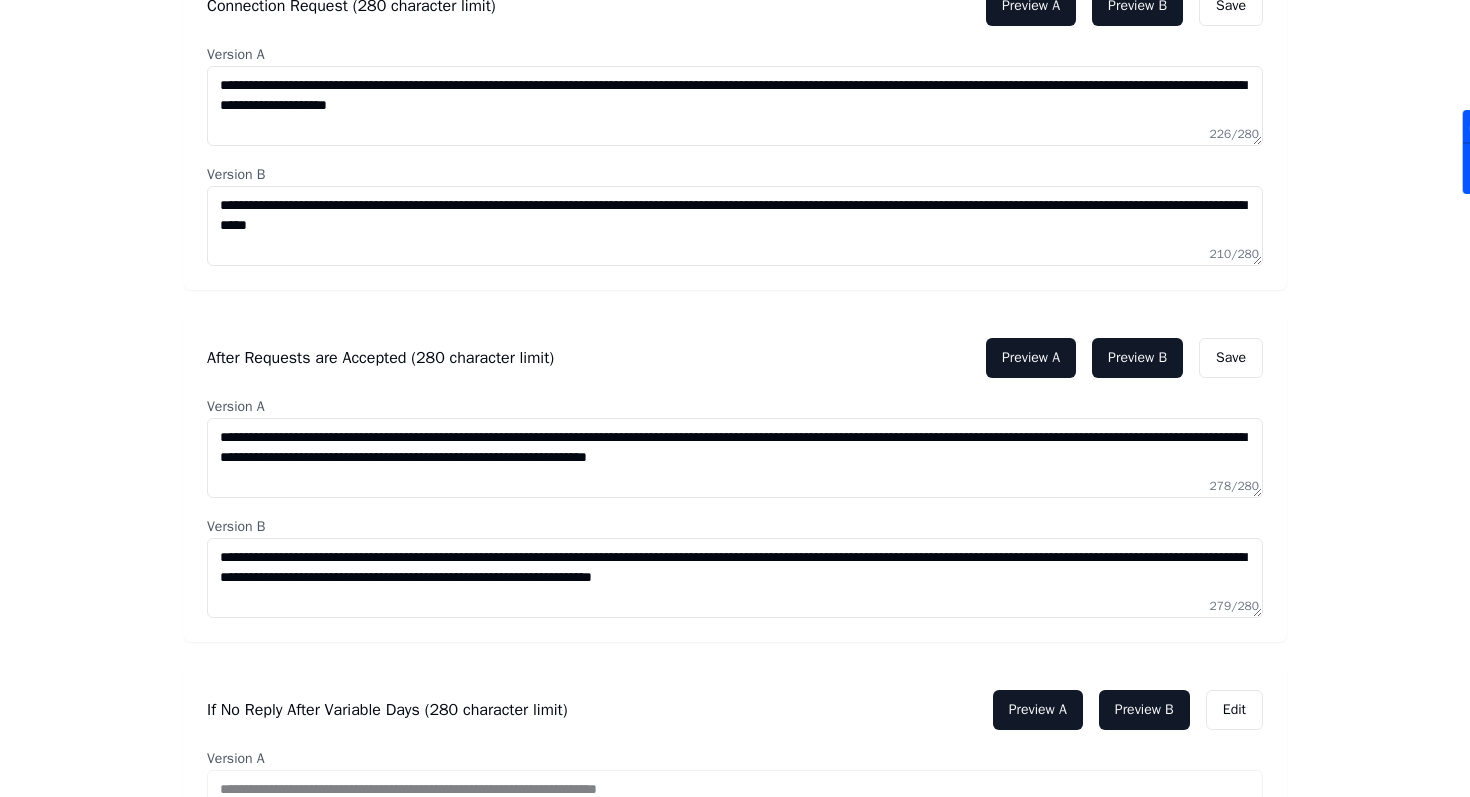 type on "**********" 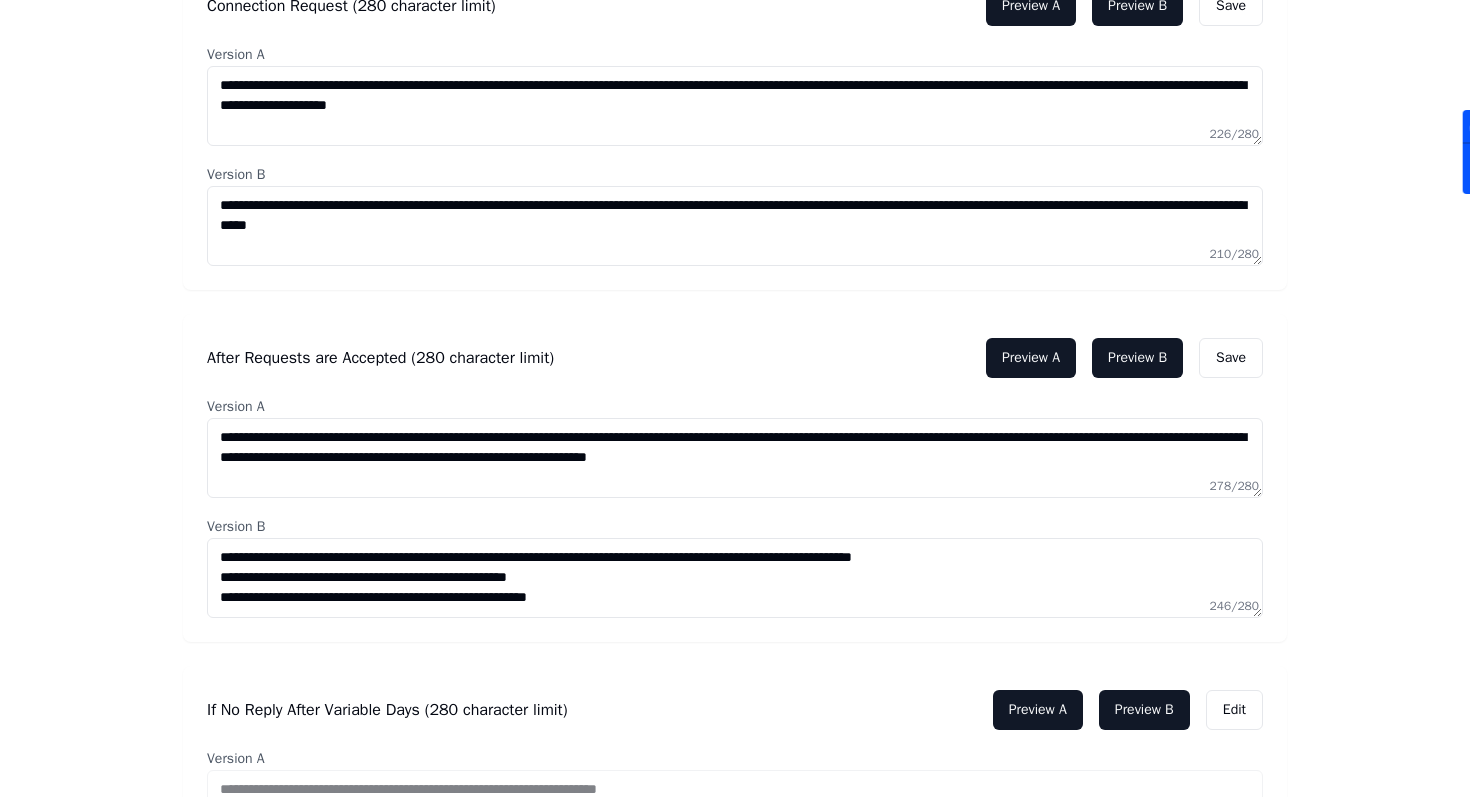 click on "**********" at bounding box center [735, 578] 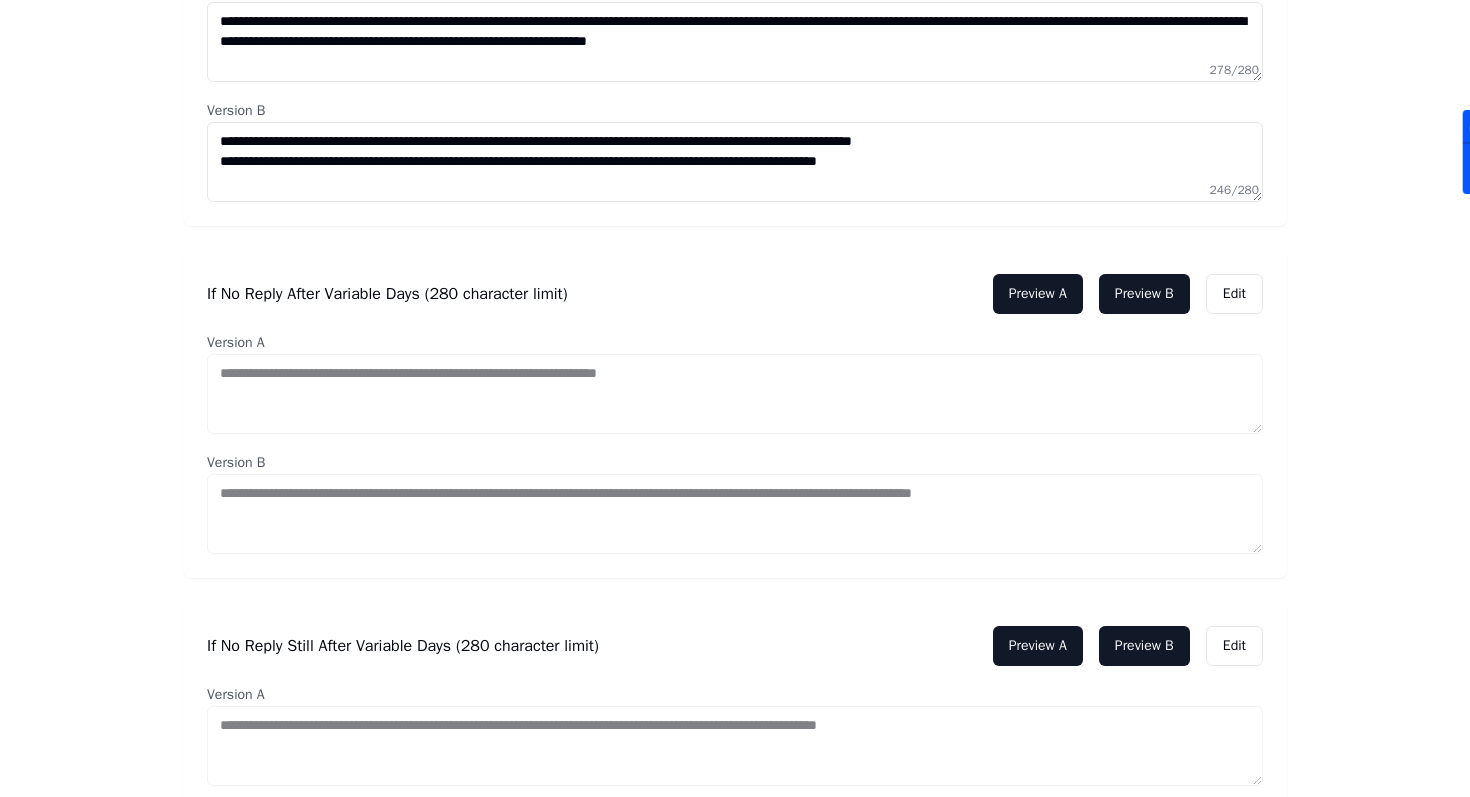 scroll, scrollTop: 1052, scrollLeft: 0, axis: vertical 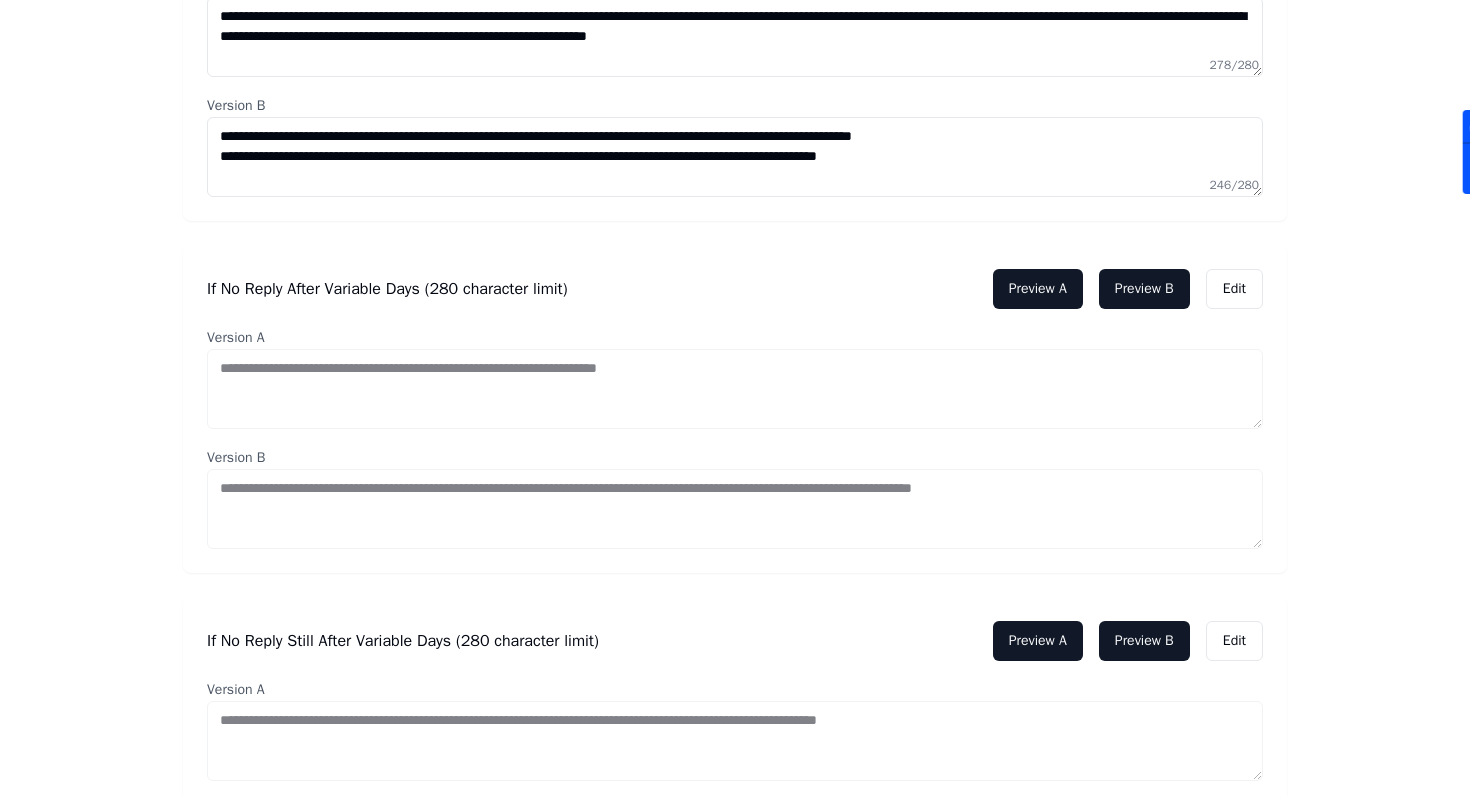 type on "**********" 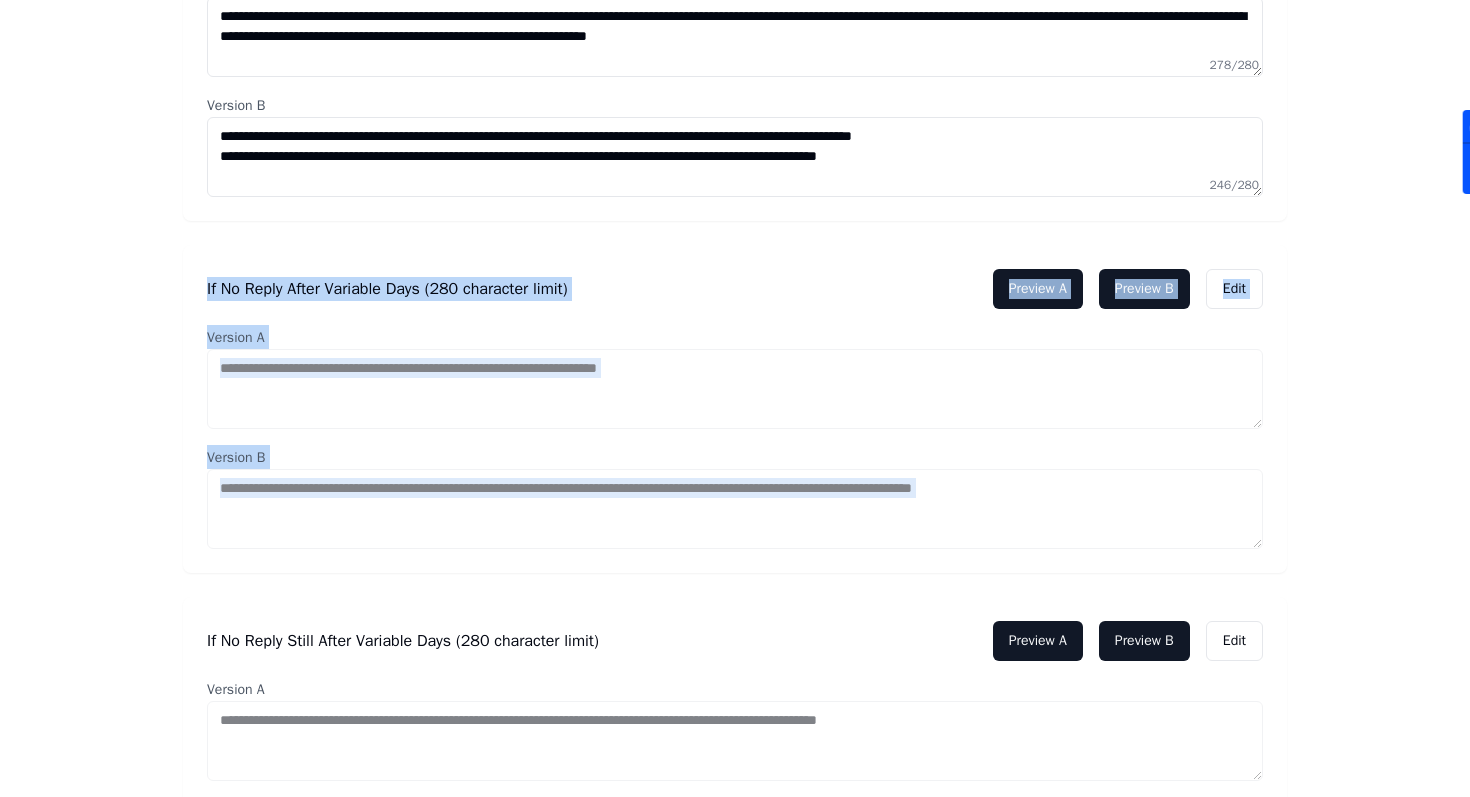 drag, startPoint x: 203, startPoint y: 297, endPoint x: 683, endPoint y: 582, distance: 558.2338 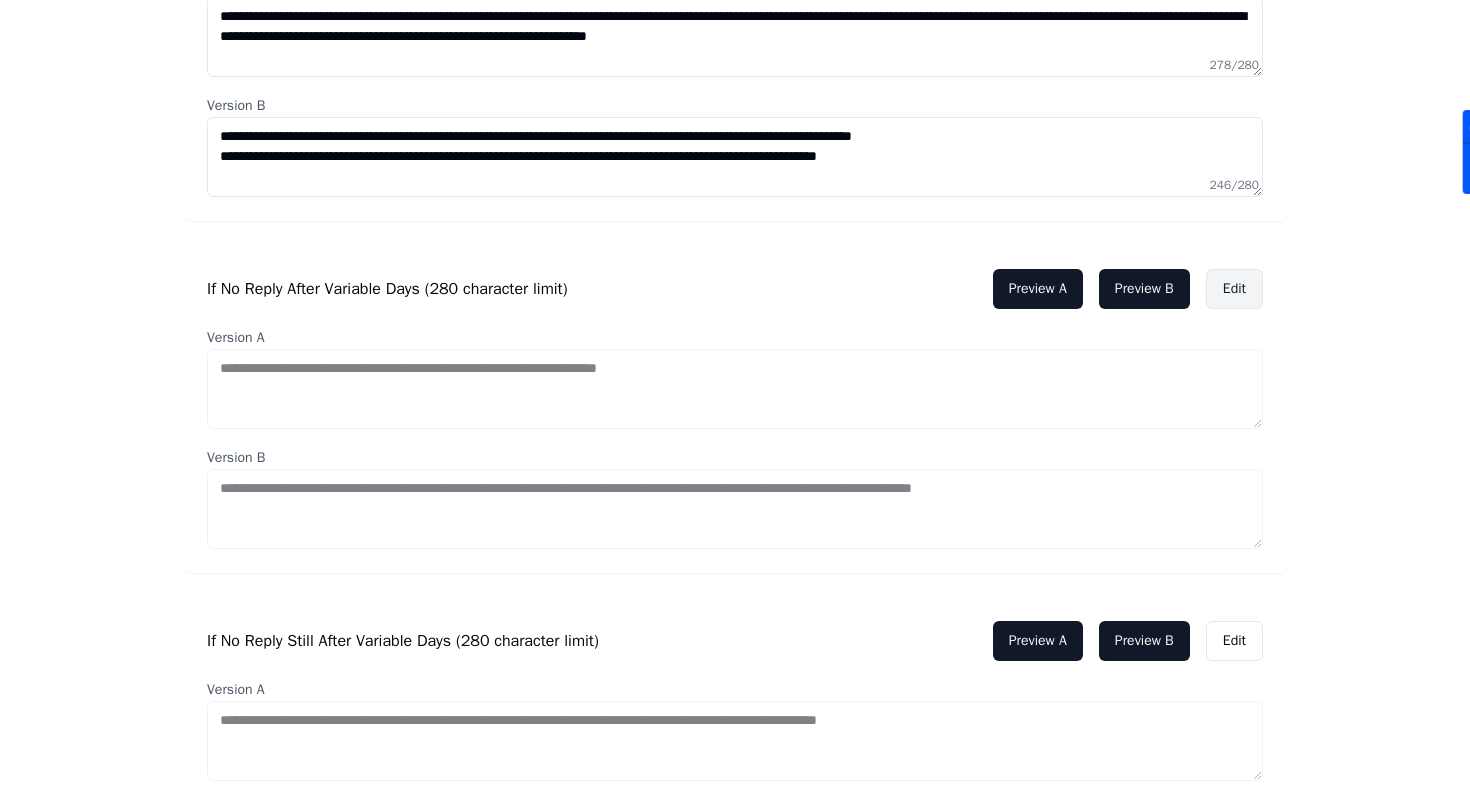 click on "Edit" at bounding box center [1234, 289] 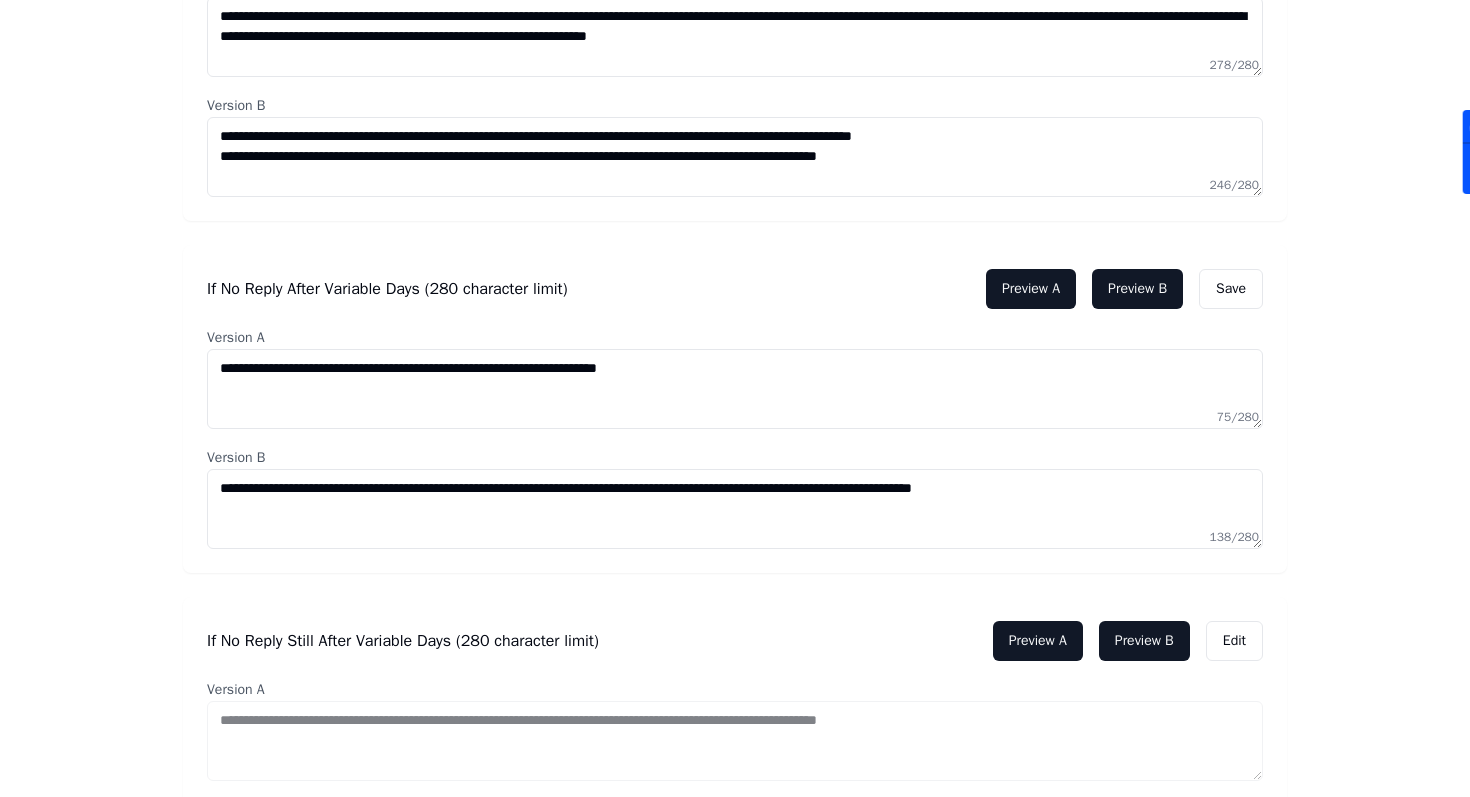 drag, startPoint x: 338, startPoint y: 371, endPoint x: 792, endPoint y: 400, distance: 454.92526 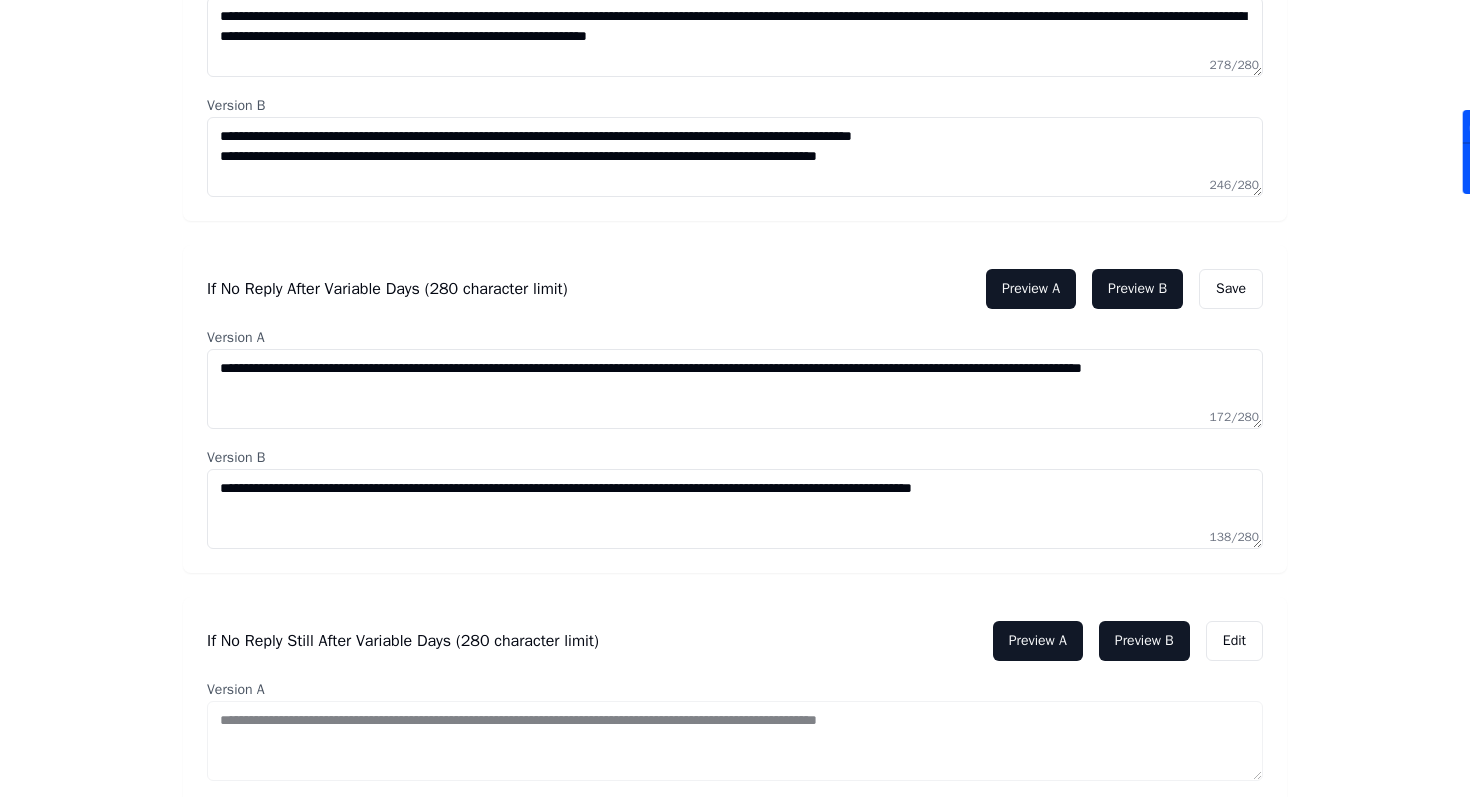 click on "**********" at bounding box center (735, 389) 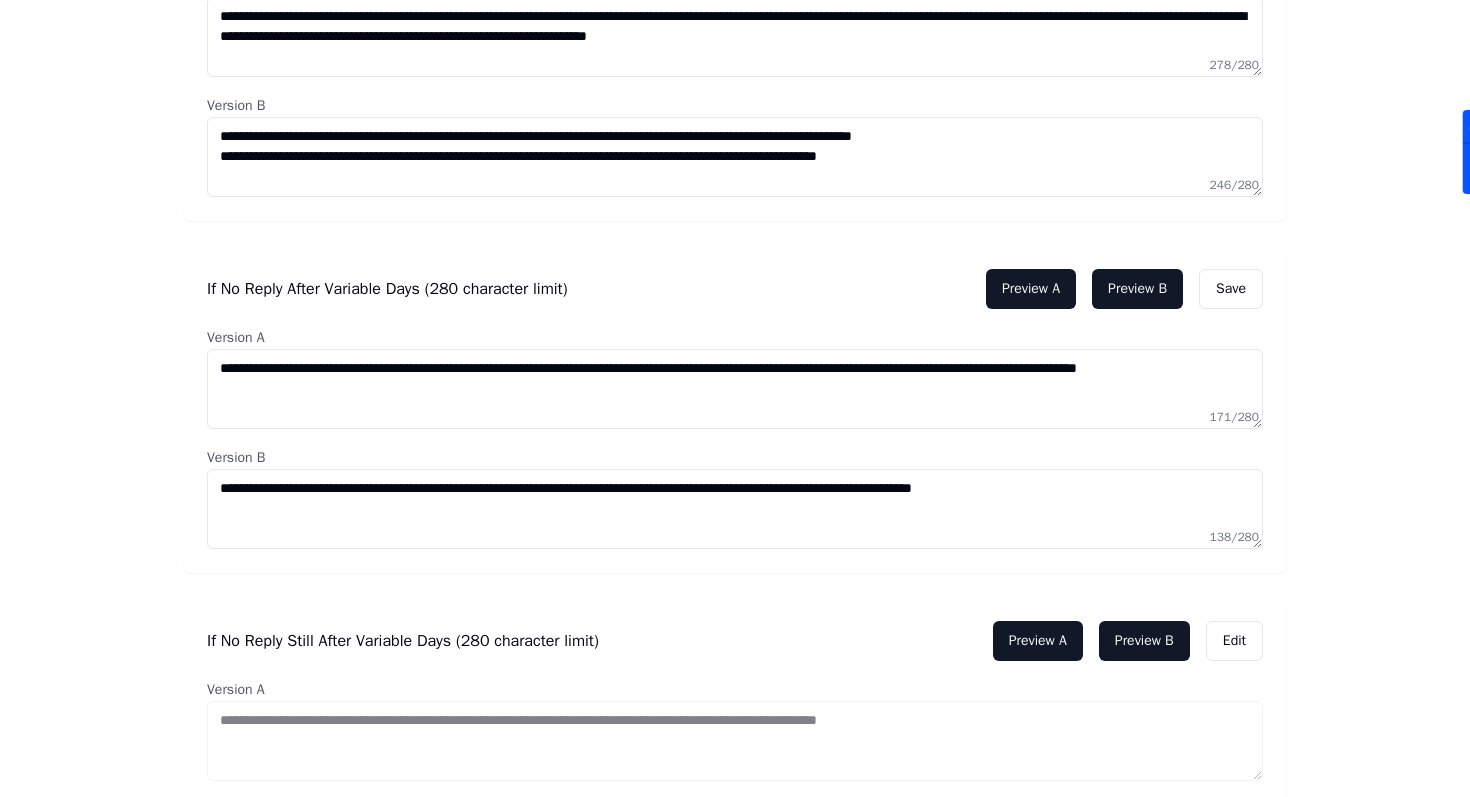 type on "**********" 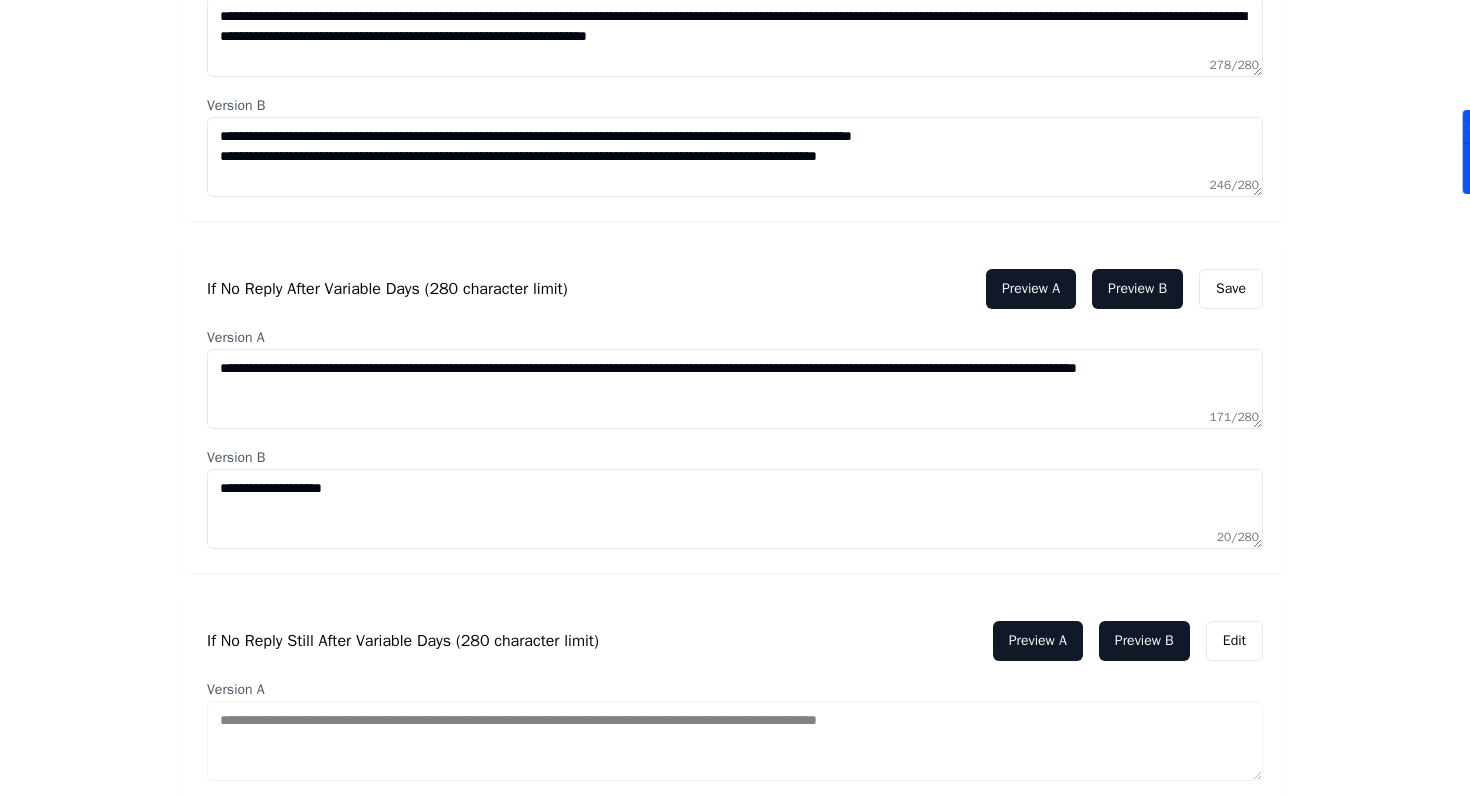 paste on "**********" 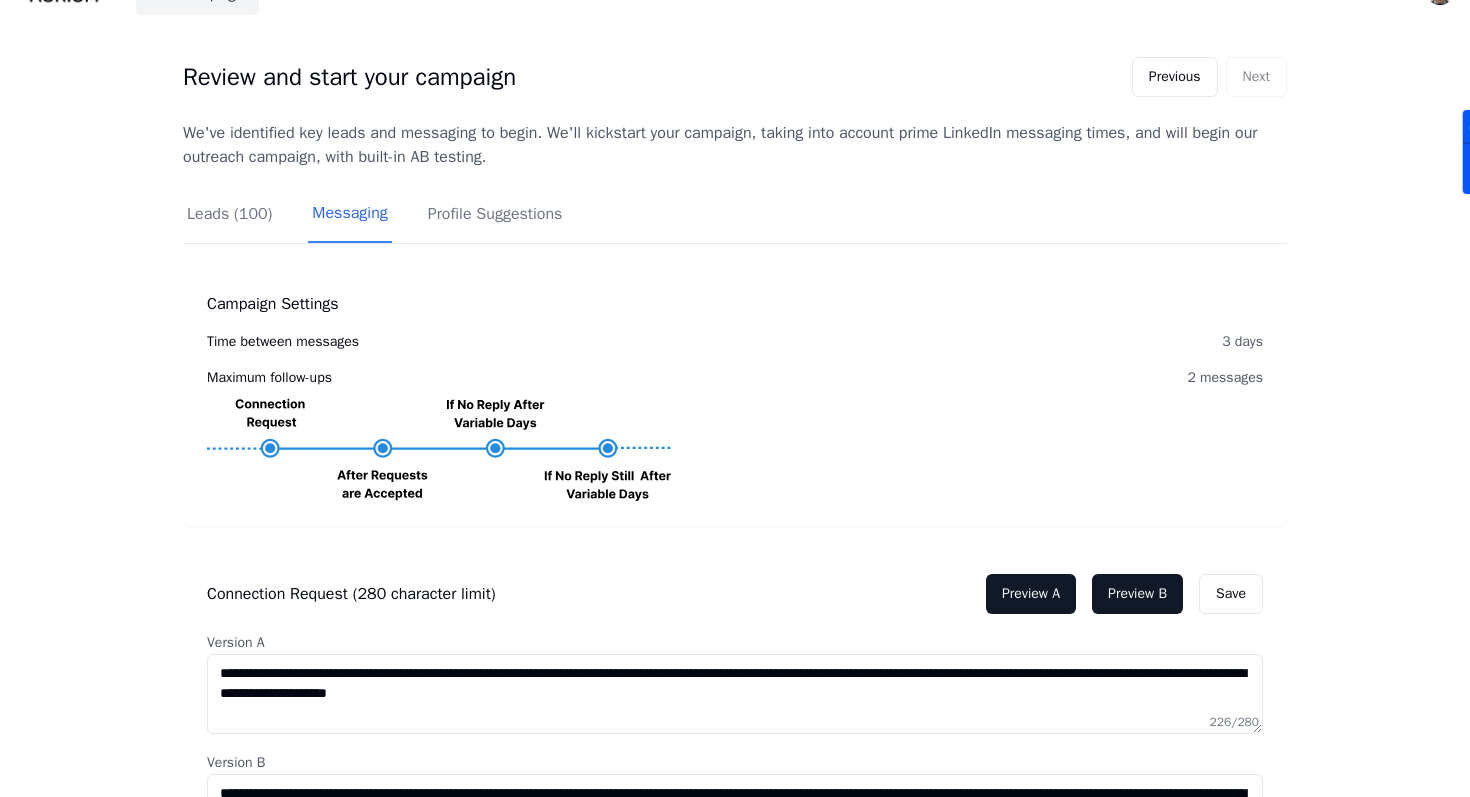 scroll, scrollTop: 0, scrollLeft: 0, axis: both 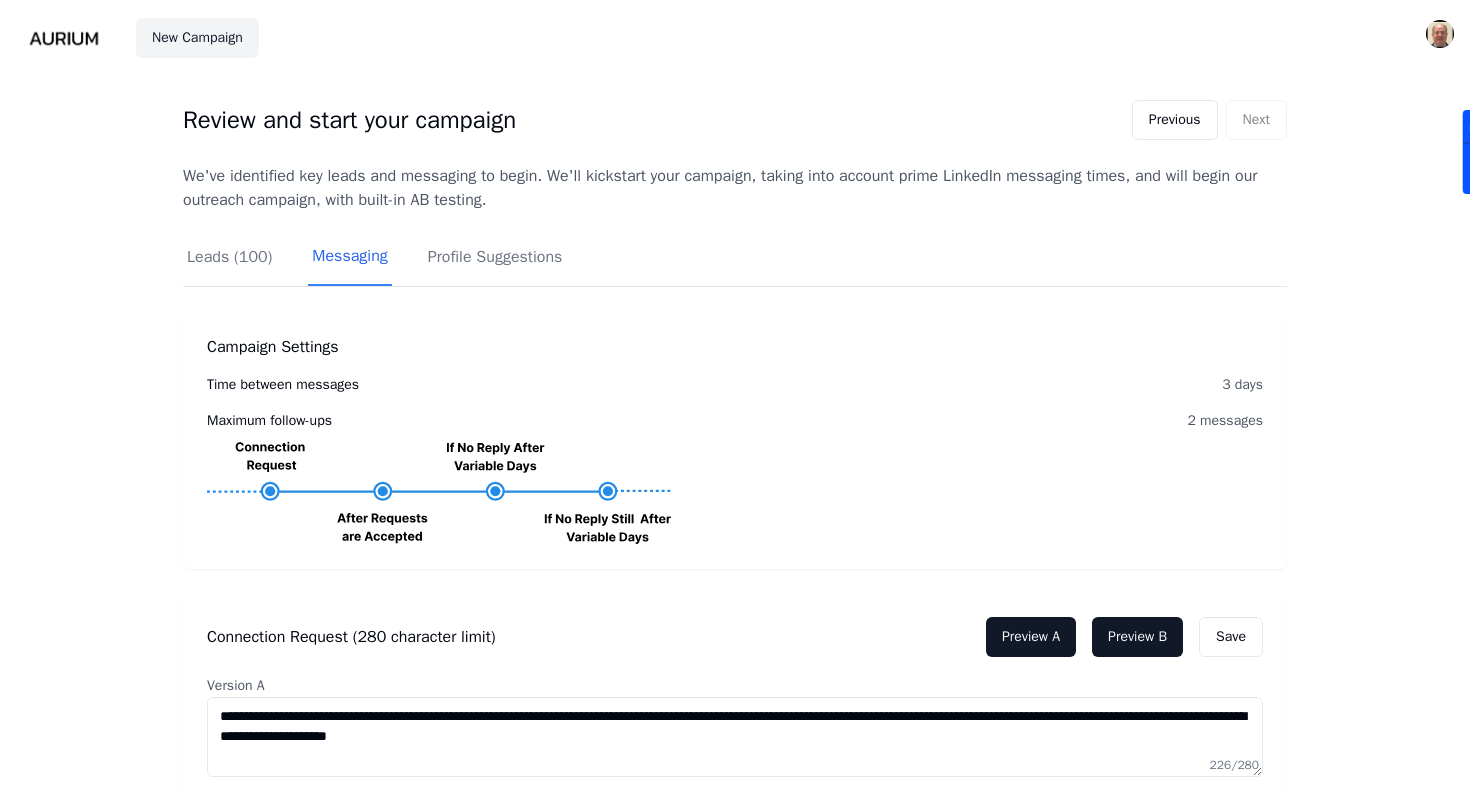 type on "**********" 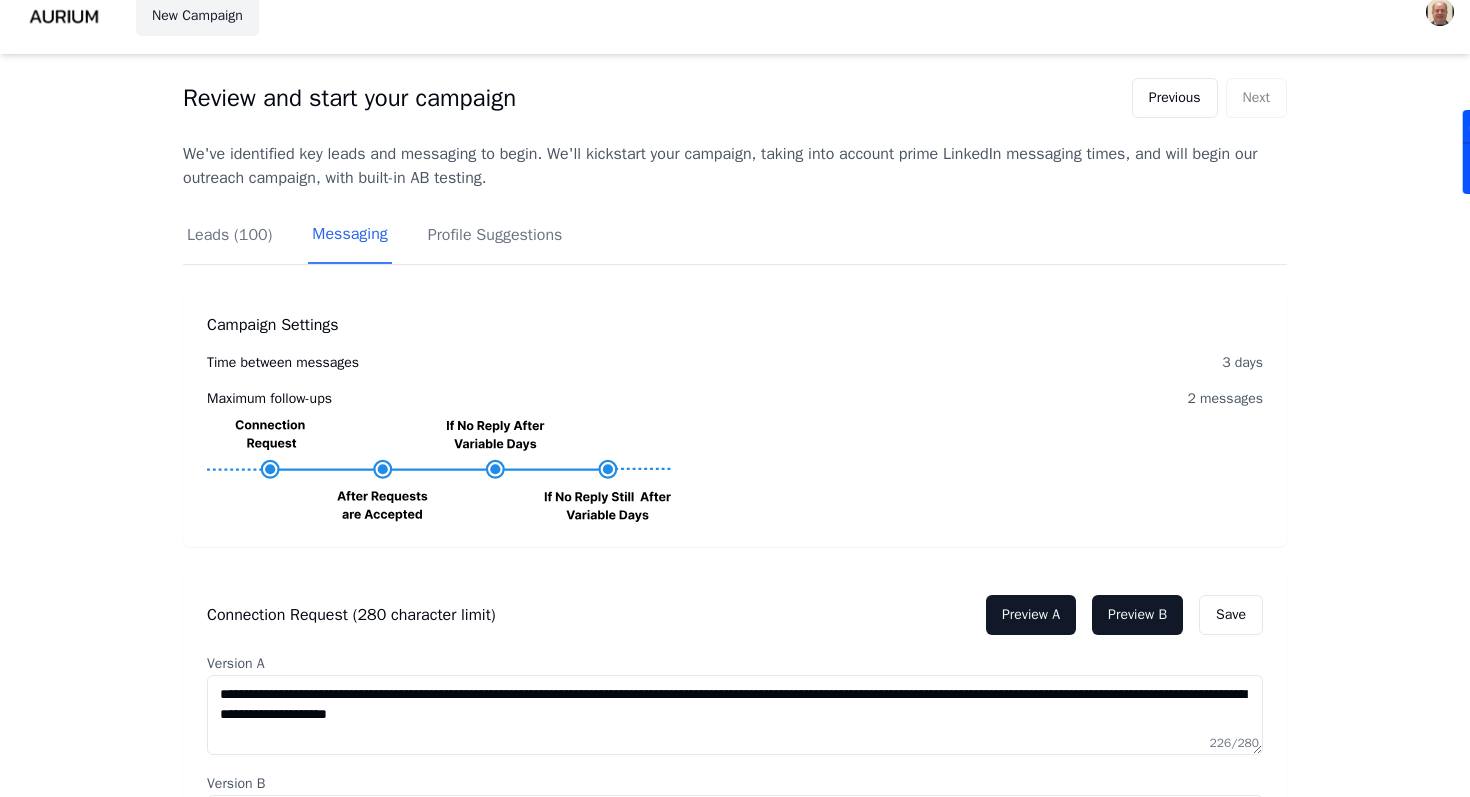 scroll, scrollTop: 0, scrollLeft: 0, axis: both 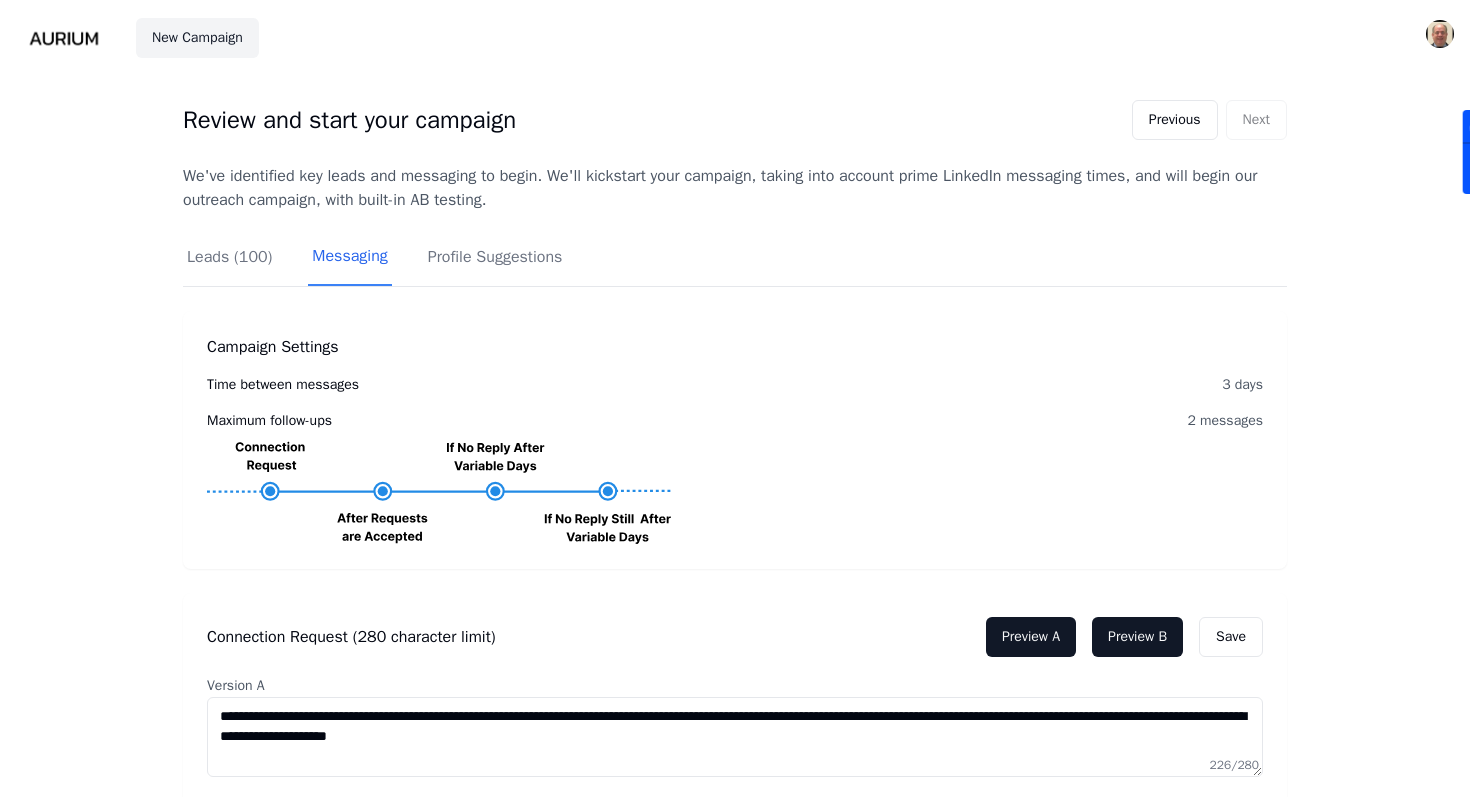 click on "Previous Next" at bounding box center (1209, 120) 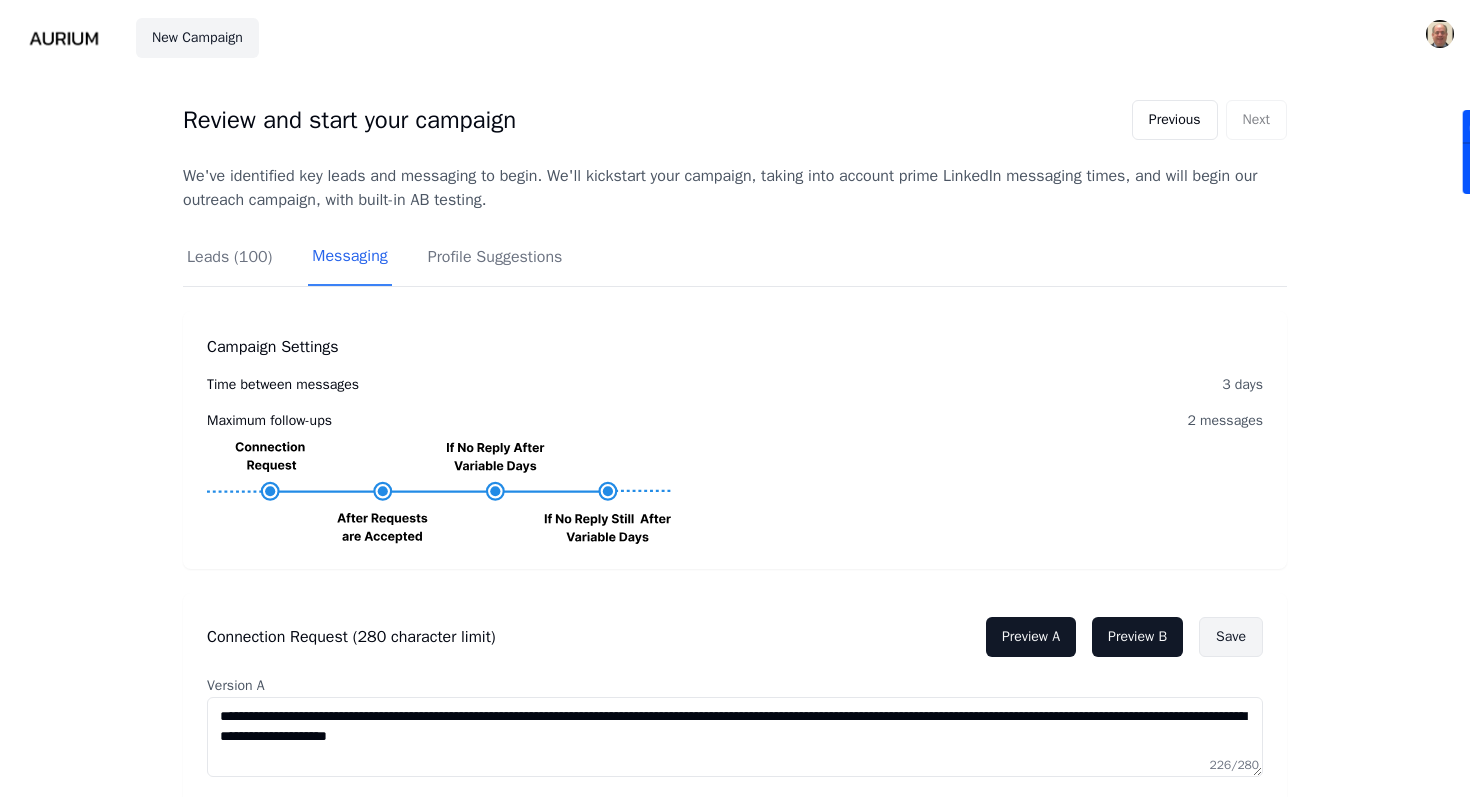 click on "Save" at bounding box center (1231, 637) 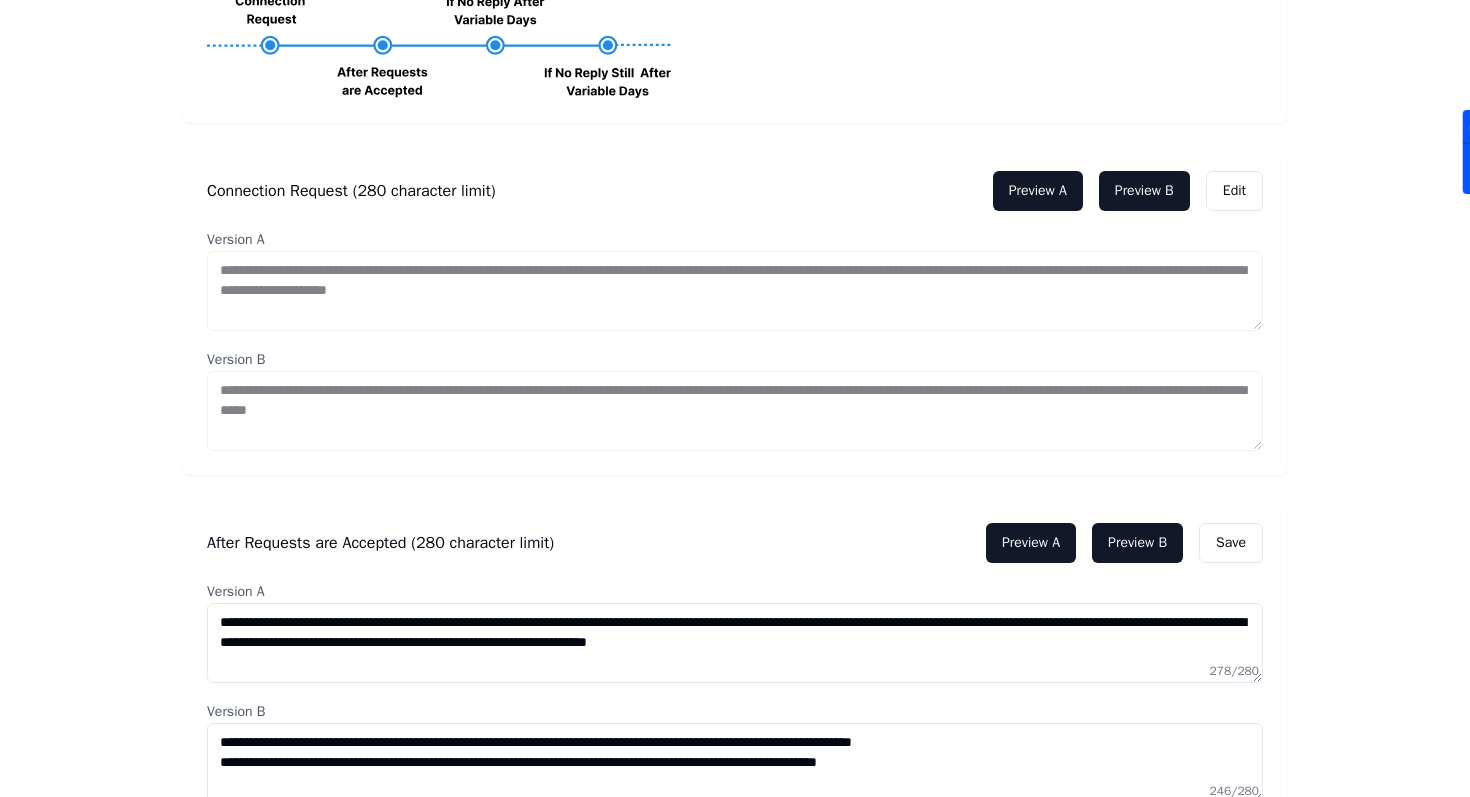scroll, scrollTop: 449, scrollLeft: 0, axis: vertical 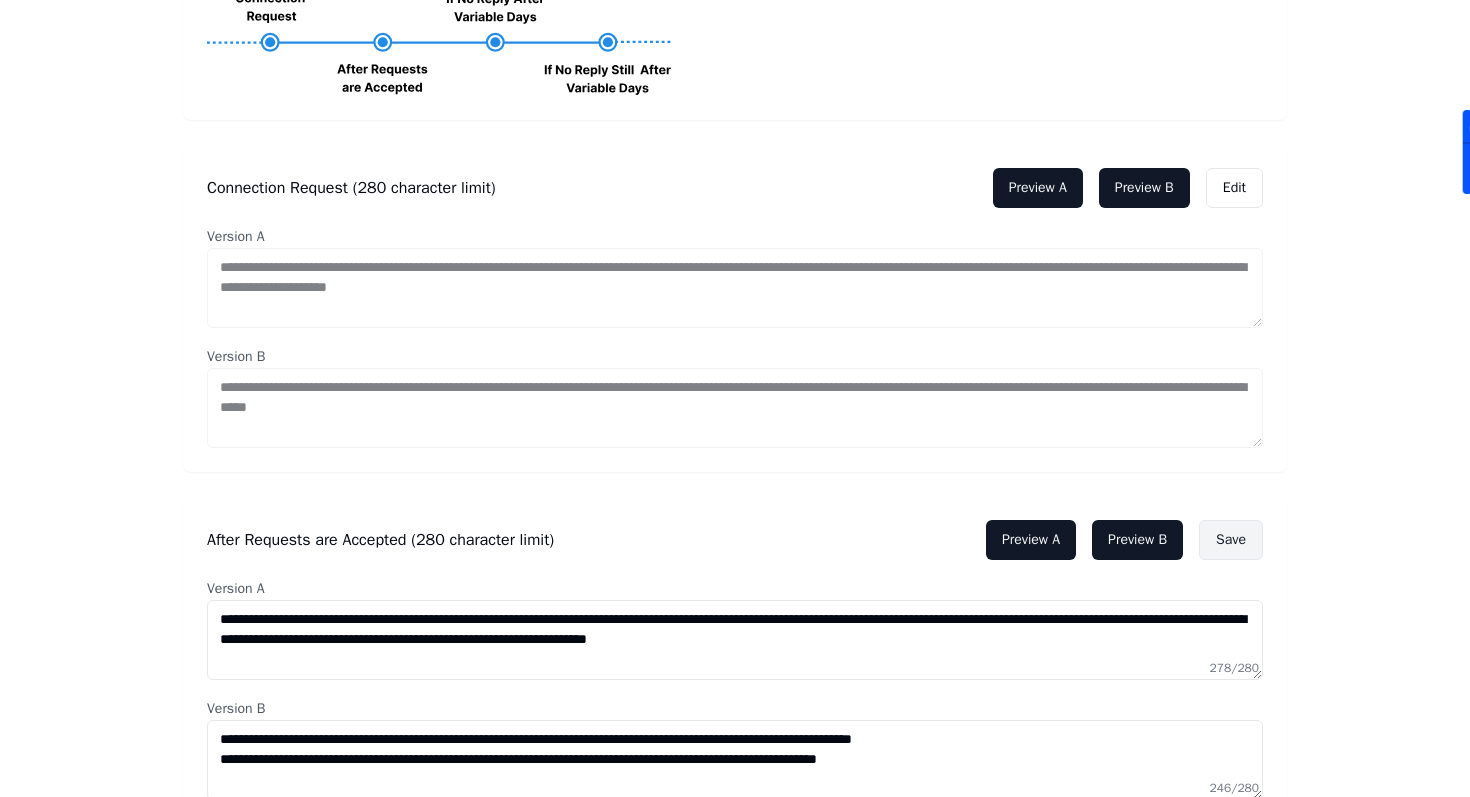 click on "Save" at bounding box center [1231, 540] 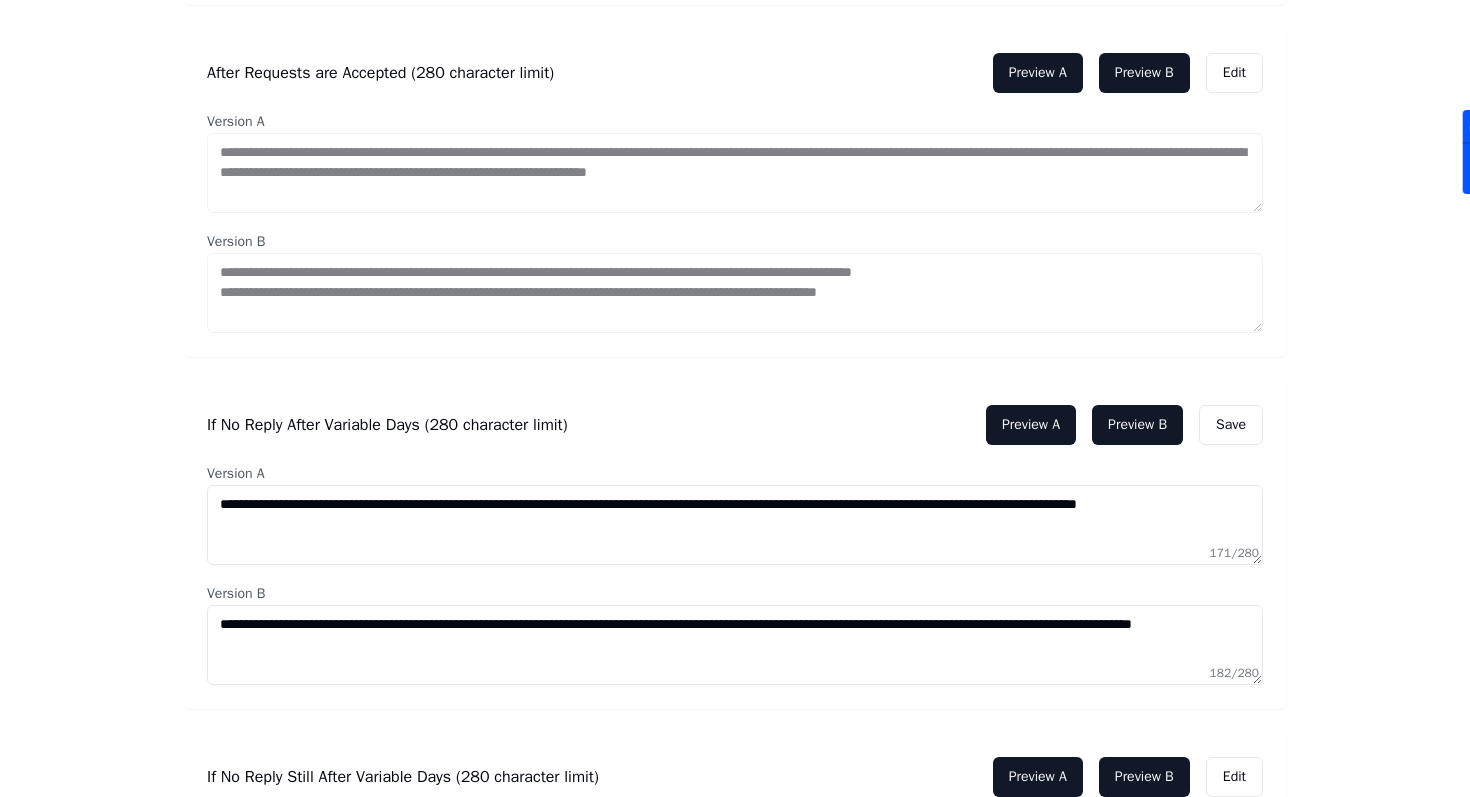 scroll, scrollTop: 979, scrollLeft: 0, axis: vertical 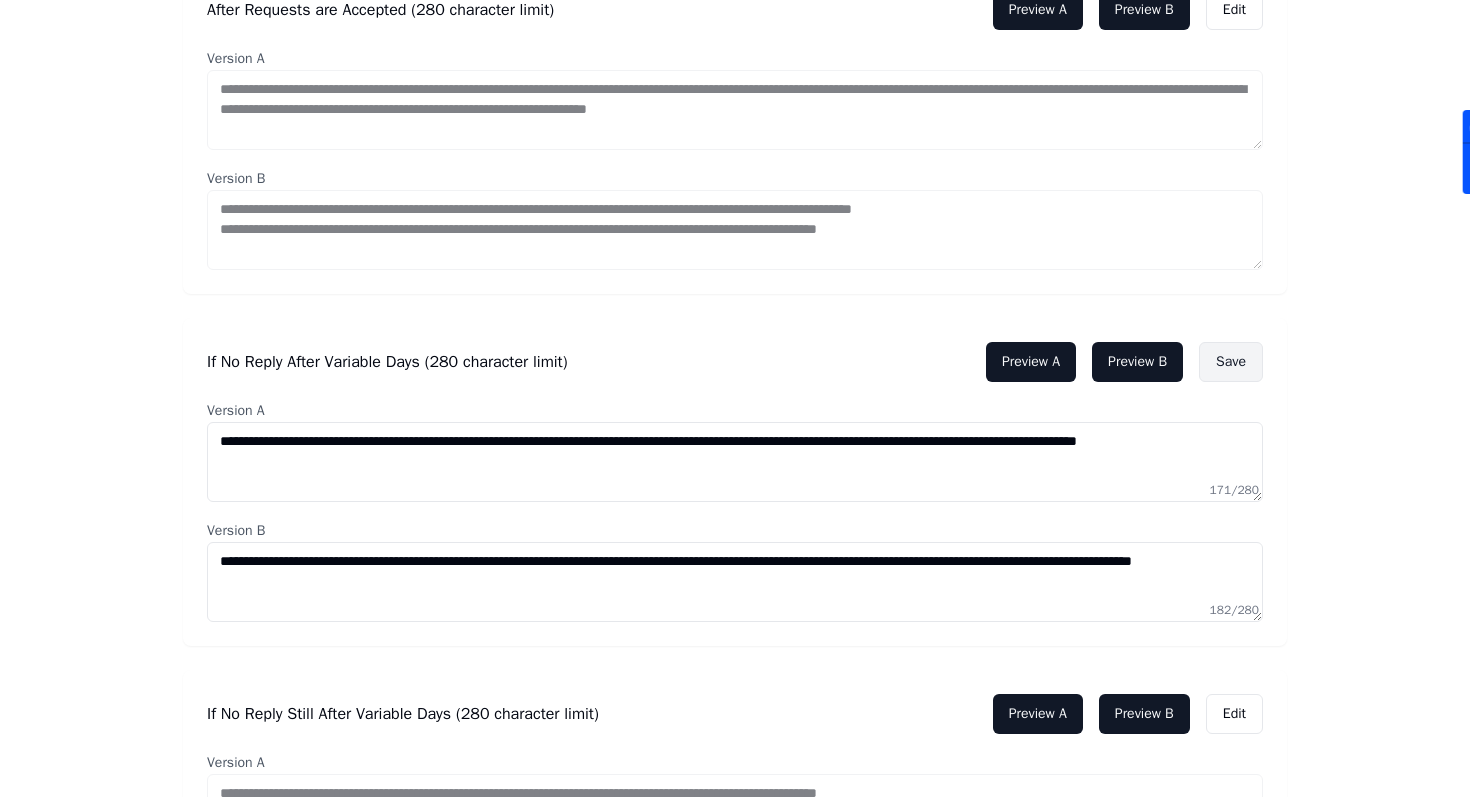 click on "Save" at bounding box center [1231, 362] 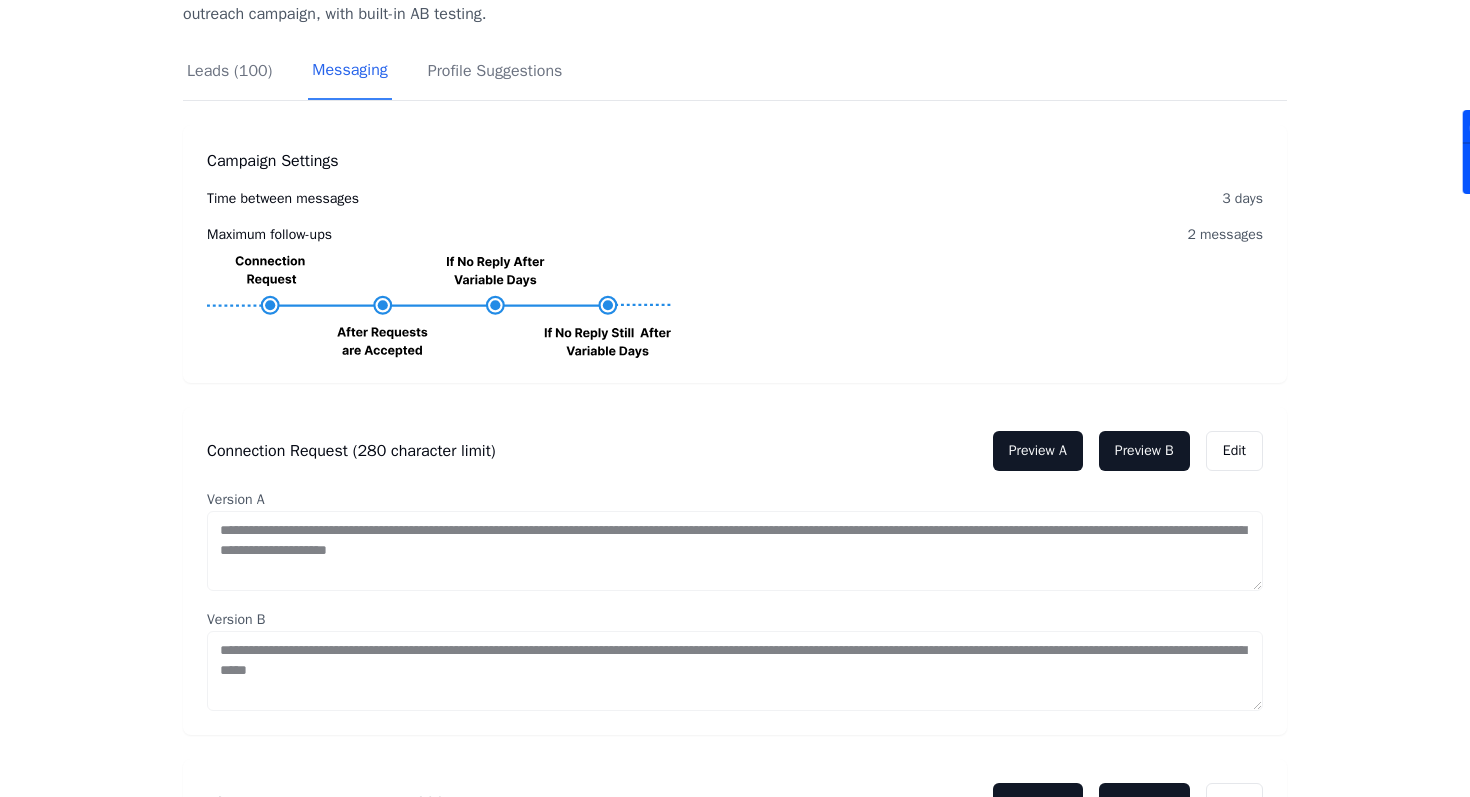 scroll, scrollTop: 0, scrollLeft: 0, axis: both 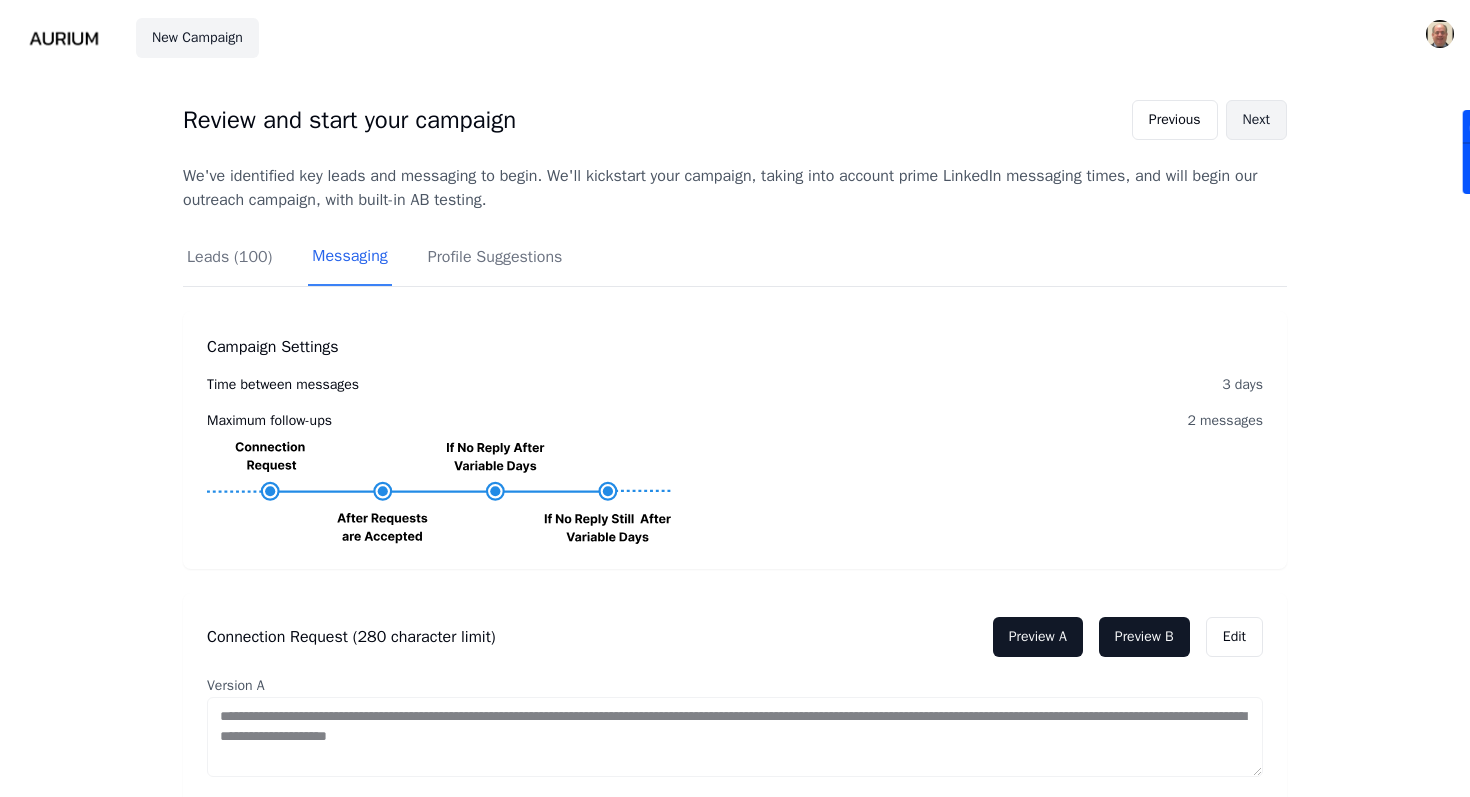 click on "Next" at bounding box center [1256, 120] 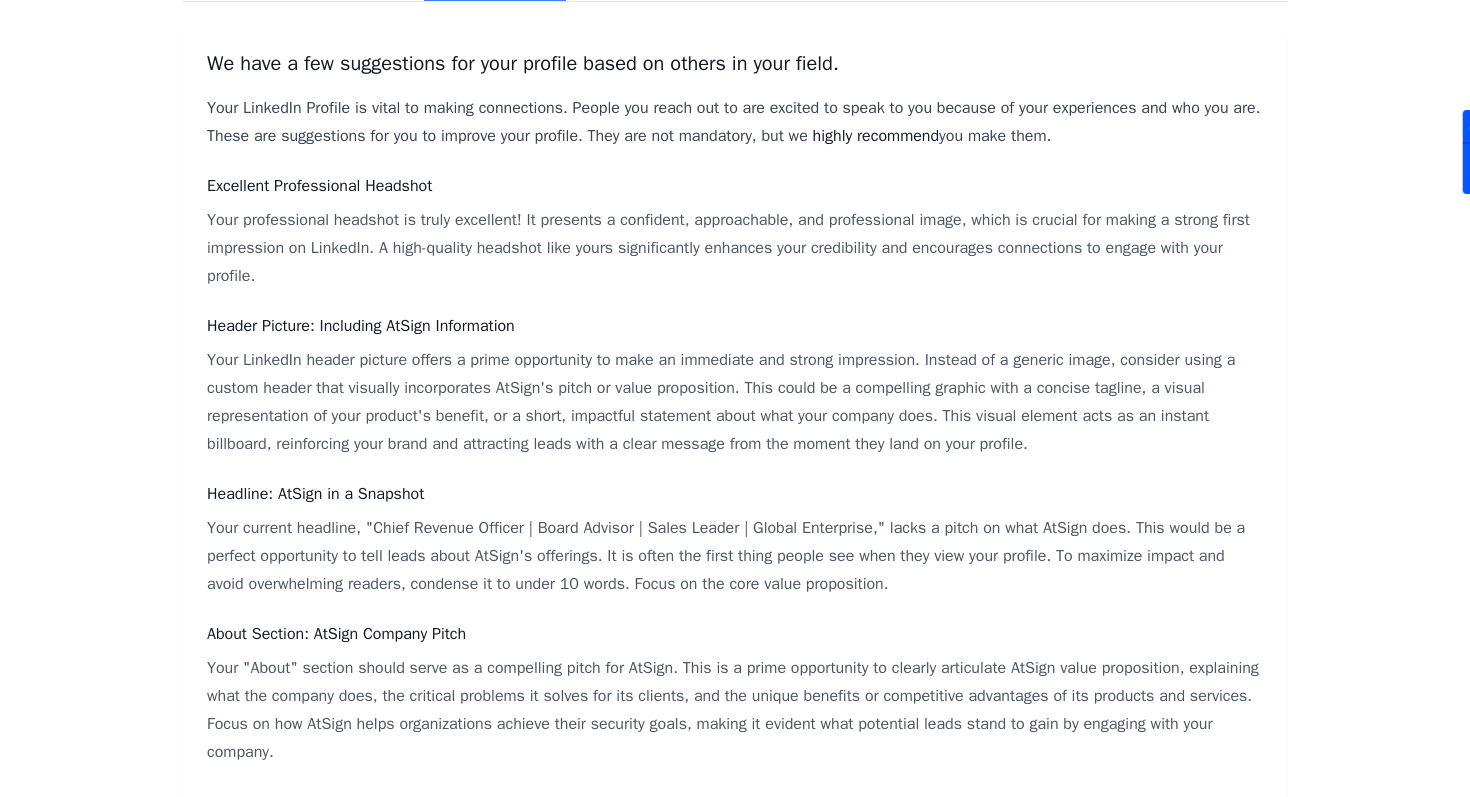 scroll, scrollTop: 322, scrollLeft: 0, axis: vertical 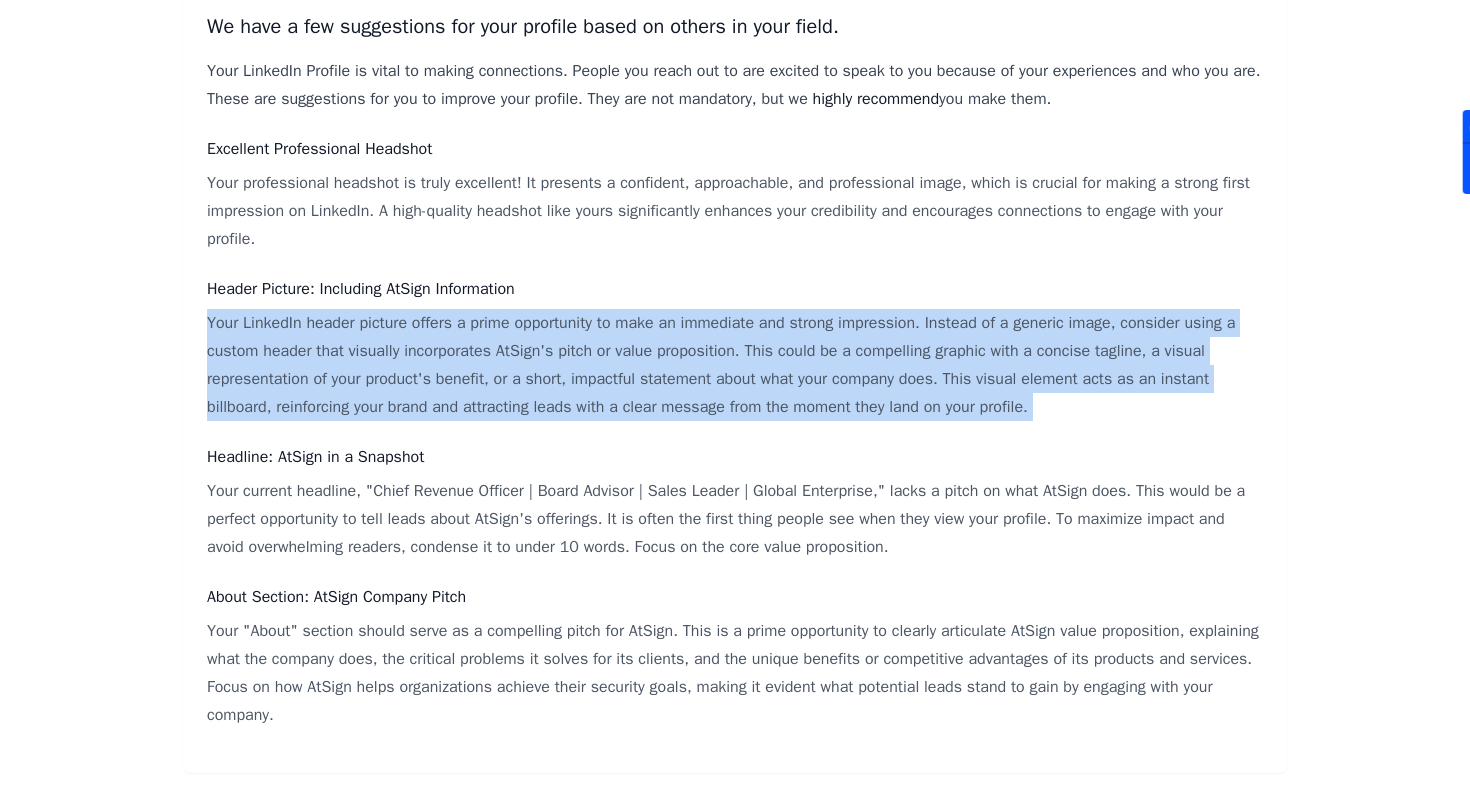 drag, startPoint x: 208, startPoint y: 317, endPoint x: 1046, endPoint y: 423, distance: 844.6774 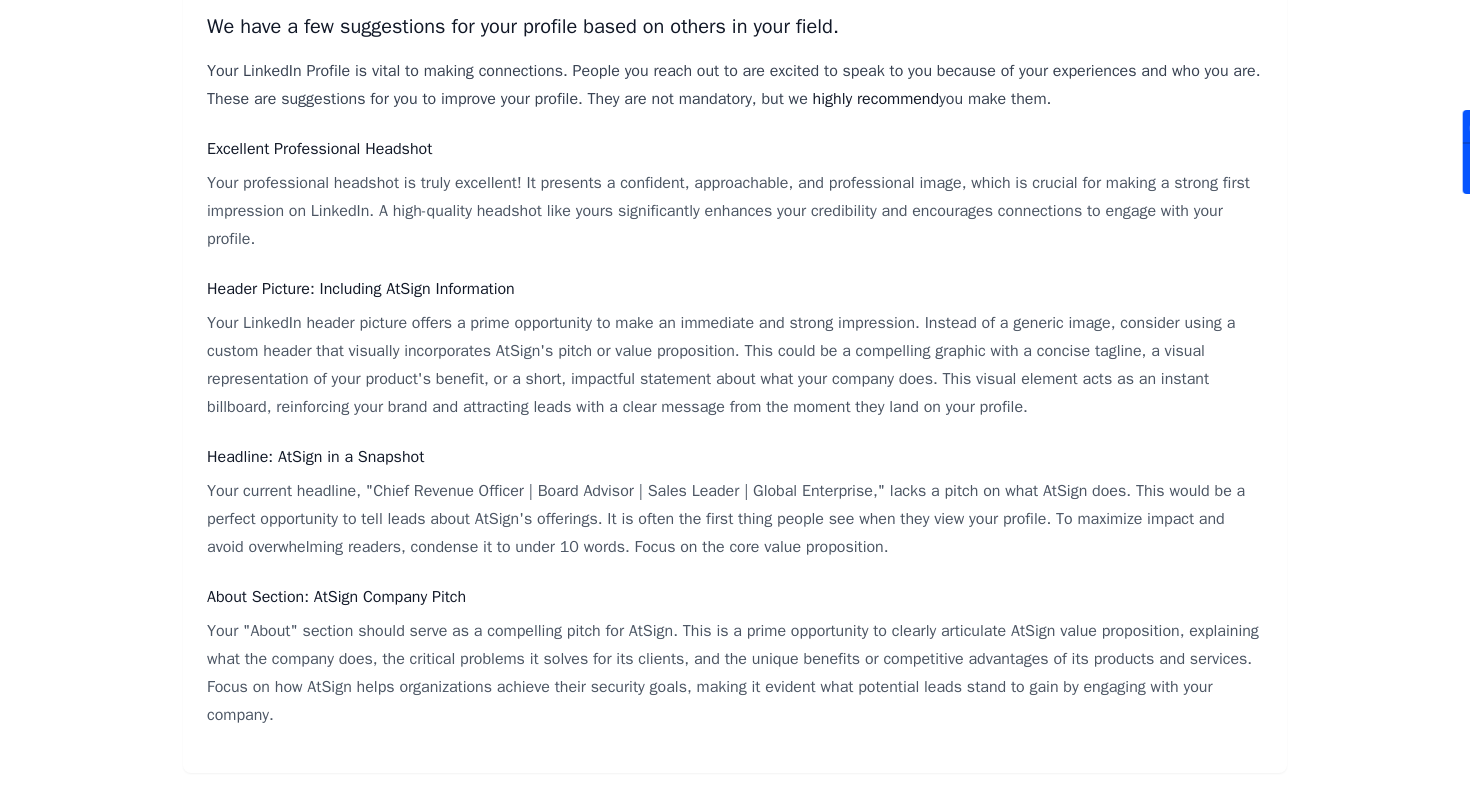 click on "Review and start your campaign Previous Launch We've identified key leads and messaging to begin. We'll kickstart your campaign, taking into account prime LinkedIn messaging times, and will begin our outreach campaign, with built-in AB testing. Leads ( 100 ) Messaging Profile Suggestions We have a few suggestions for your profile based on others in your field. Your LinkedIn Profile is vital to making connections. People you reach out to are excited to speak to you because of your experiences and who you are. These are suggestions for you to improve your profile. They are not mandatory, but we   highly recommend  you make them. Excellent Professional Headshot Your professional headshot is truly excellent! It presents a confident, approachable, and professional image, which is crucial for making a strong first impression on LinkedIn. A high-quality headshot like yours significantly enhances your credibility and encourages connections to engage with your profile. Header Picture: Including AtSign Information" at bounding box center [735, 275] 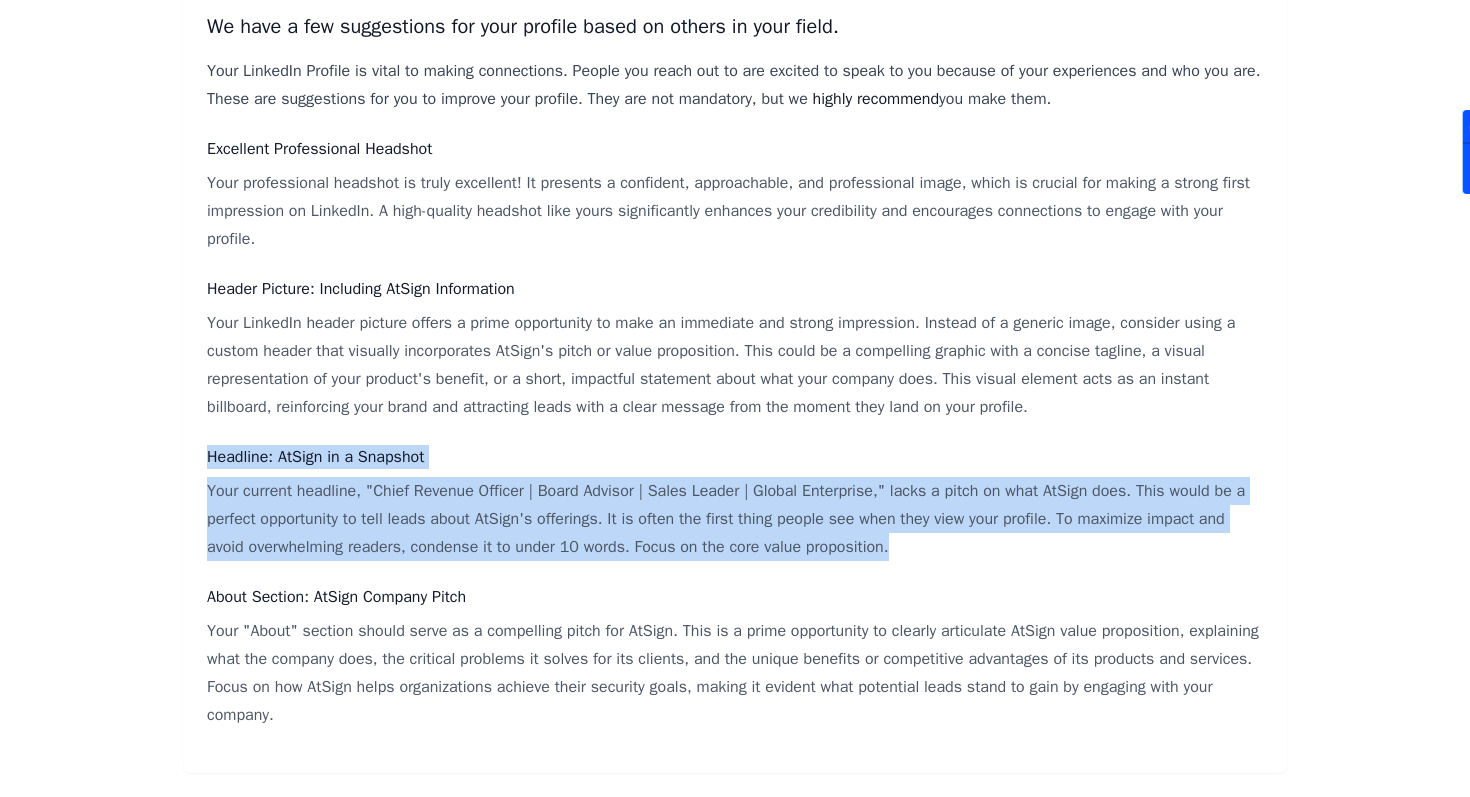 drag, startPoint x: 208, startPoint y: 455, endPoint x: 974, endPoint y: 540, distance: 770.7016 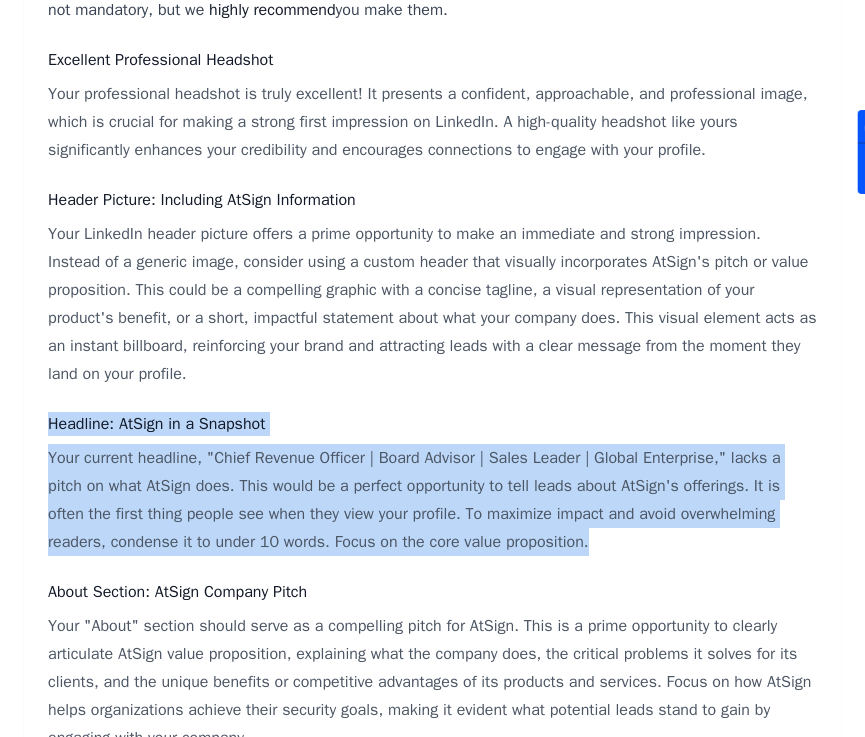 scroll, scrollTop: 522, scrollLeft: 0, axis: vertical 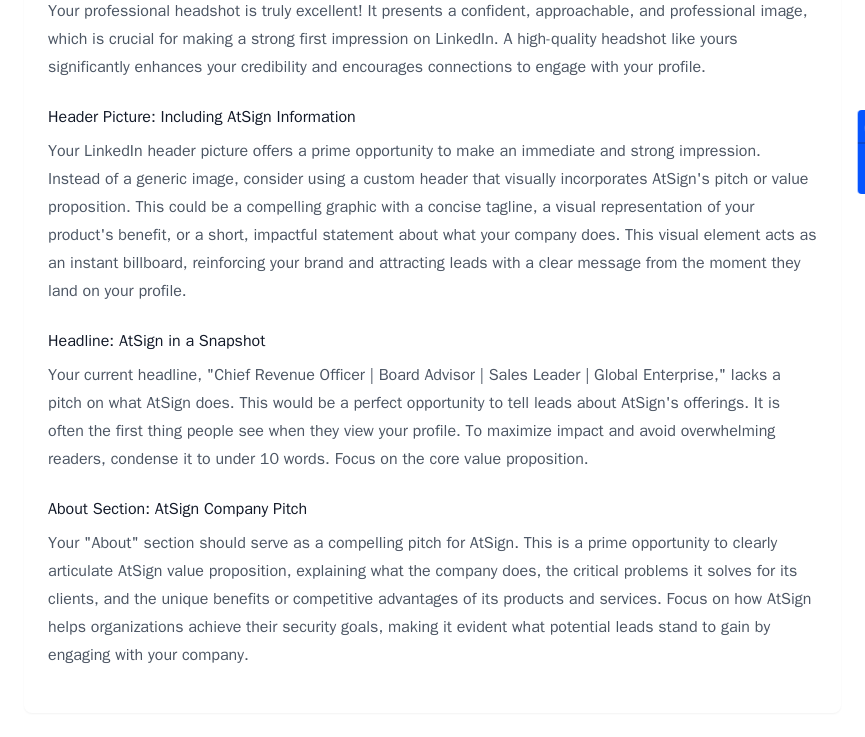 click on "About Section: AtSign Company Pitch Your "About" section should serve as a compelling pitch for AtSign. This is a prime opportunity to clearly articulate AtSign value proposition, explaining what the company does, the critical problems it solves for its clients, and the unique benefits or competitive advantages of its products and services. Focus on how AtSign helps organizations achieve their security goals, making it evident what potential leads stand to gain by engaging with your company." at bounding box center (432, 583) 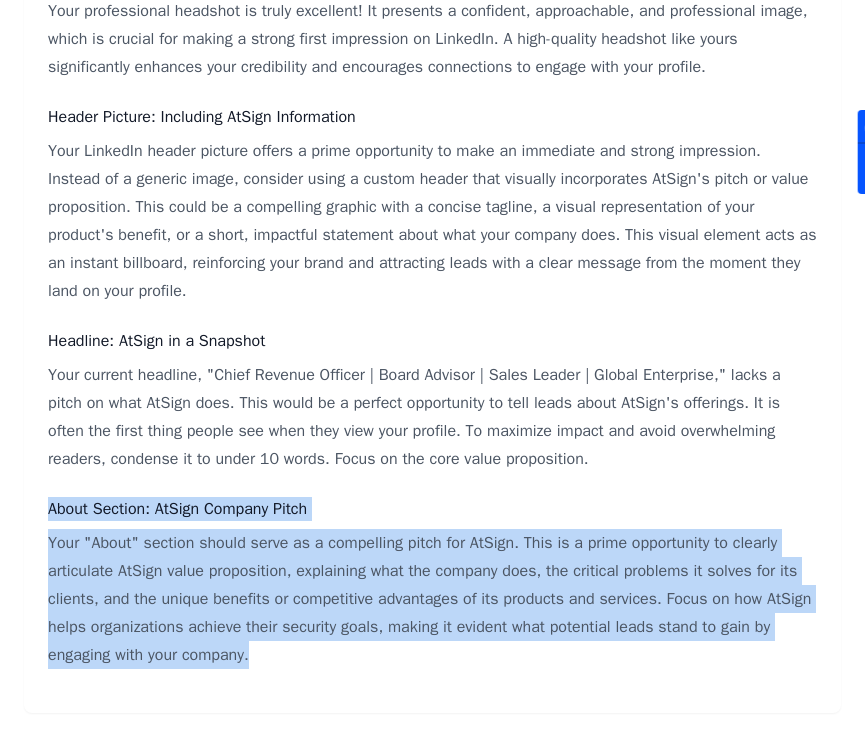 drag, startPoint x: 49, startPoint y: 506, endPoint x: 368, endPoint y: 654, distance: 351.66034 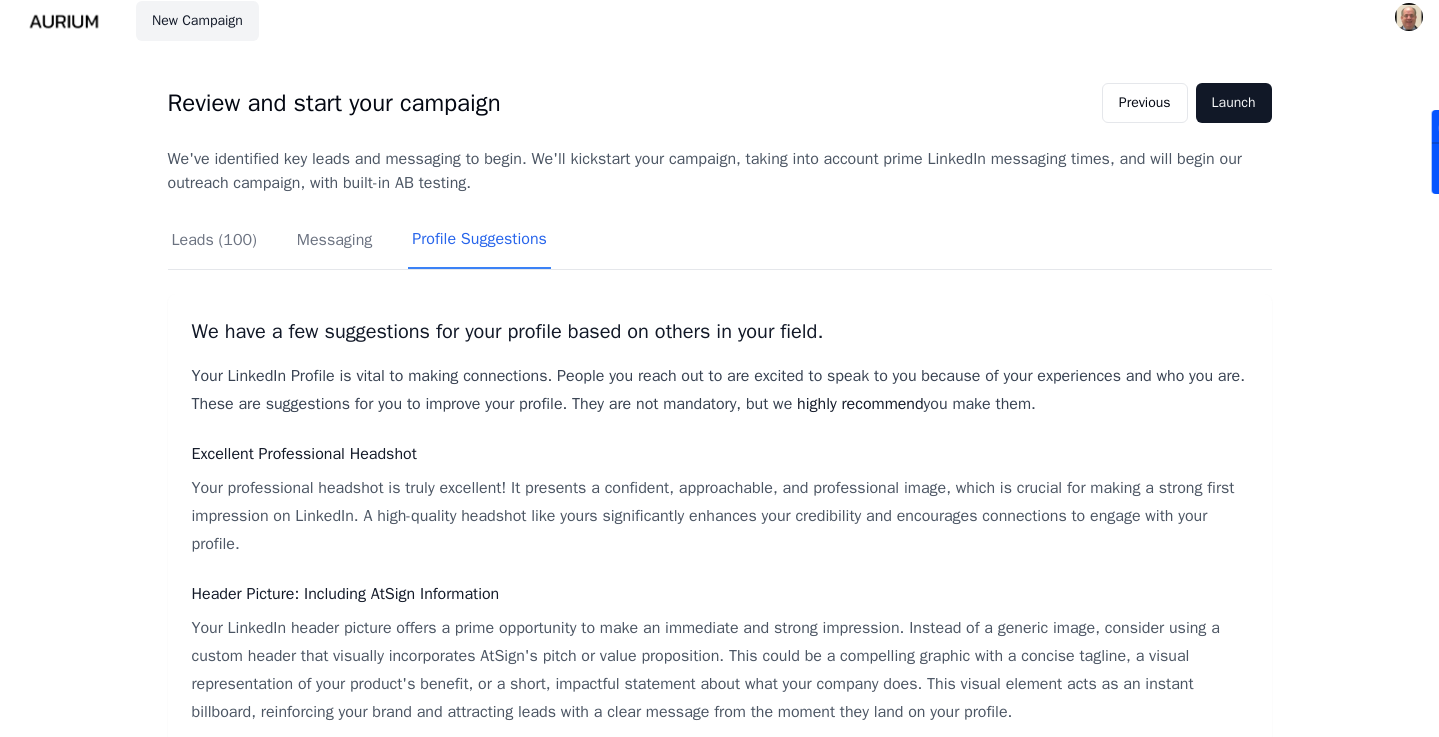 scroll, scrollTop: 0, scrollLeft: 0, axis: both 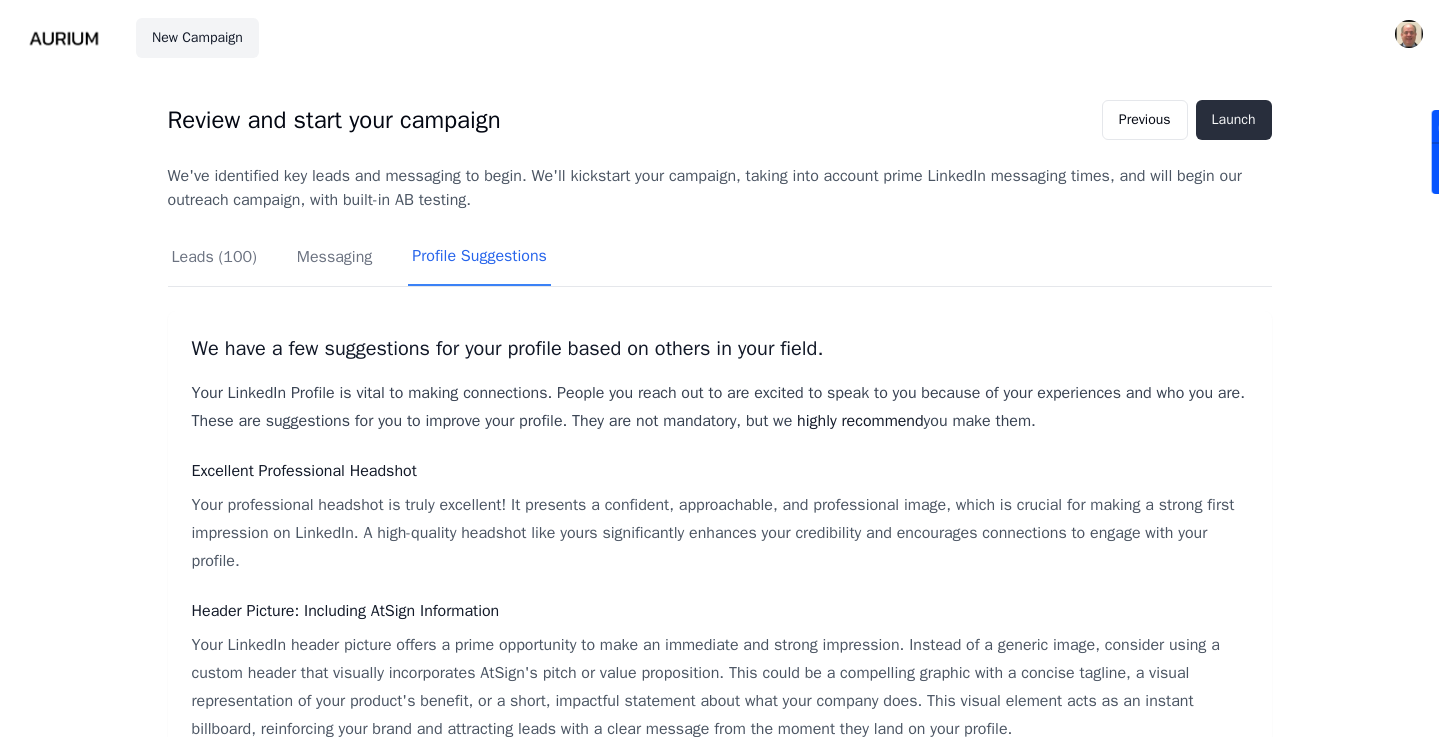 click on "Launch" at bounding box center [1234, 120] 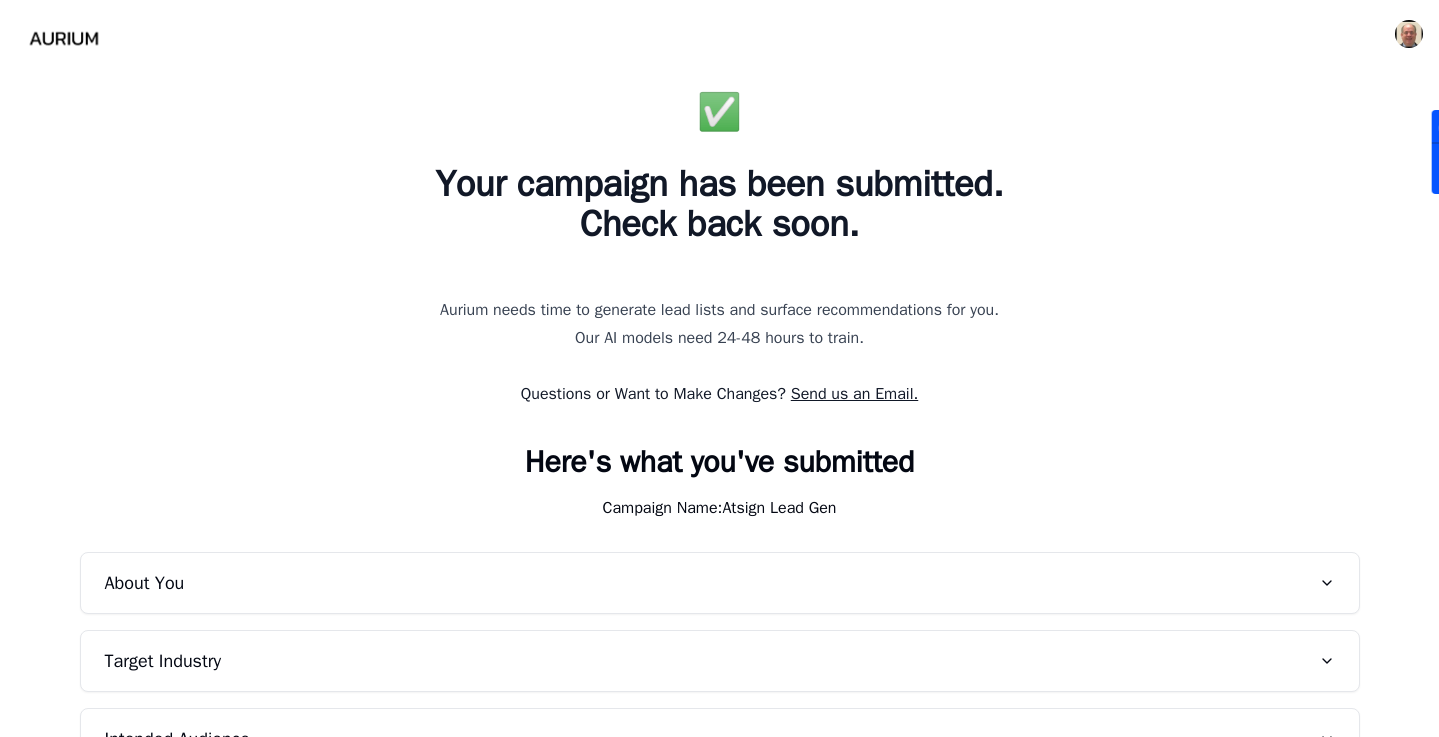 click 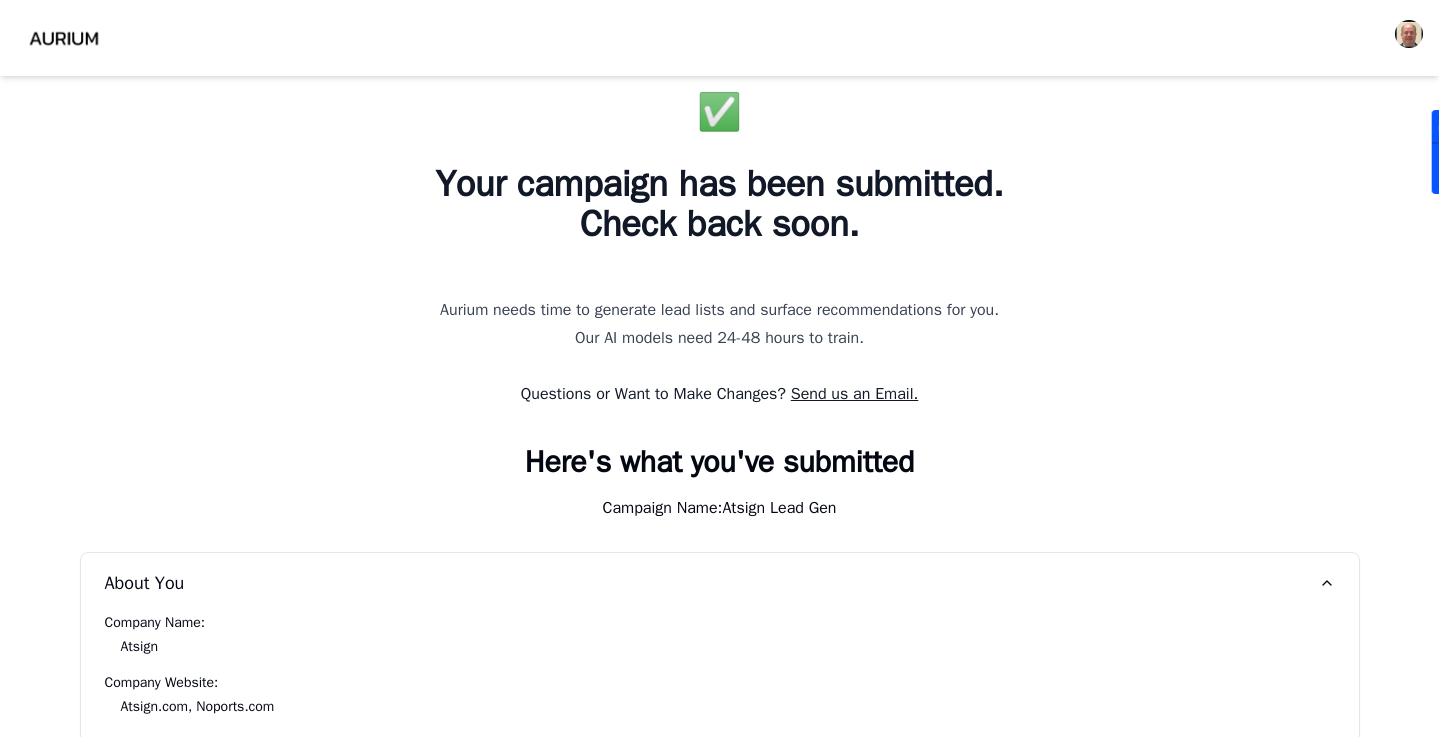 scroll, scrollTop: 0, scrollLeft: 0, axis: both 